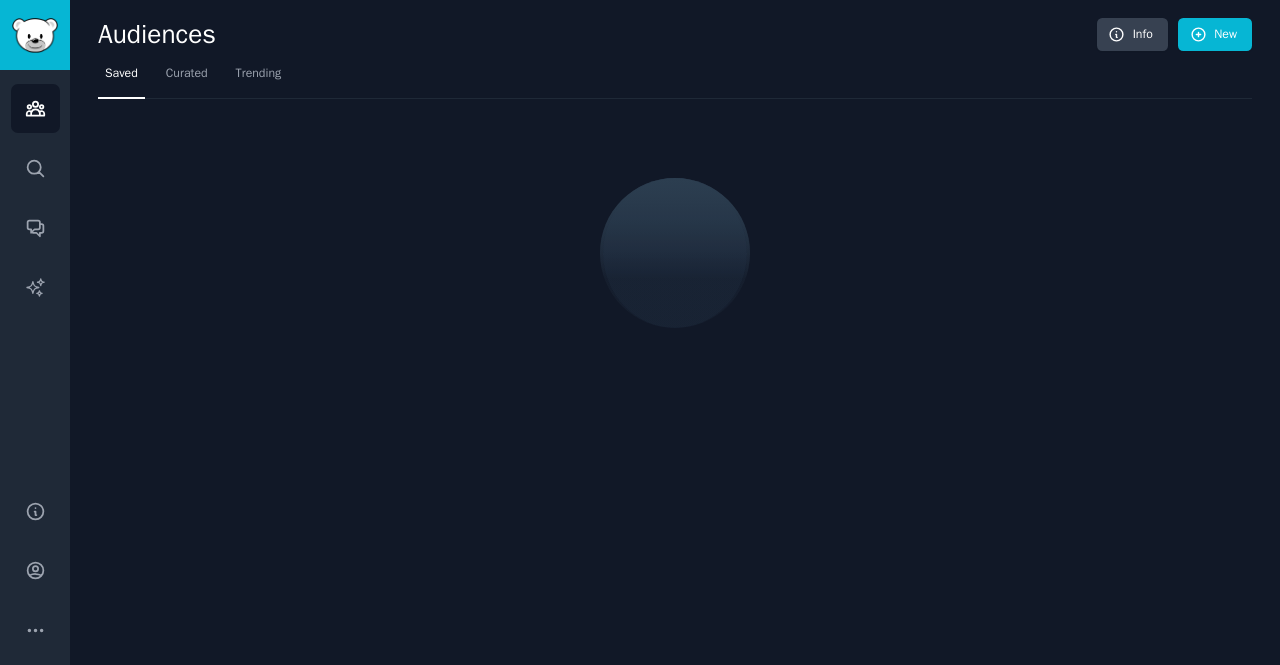 scroll, scrollTop: 0, scrollLeft: 0, axis: both 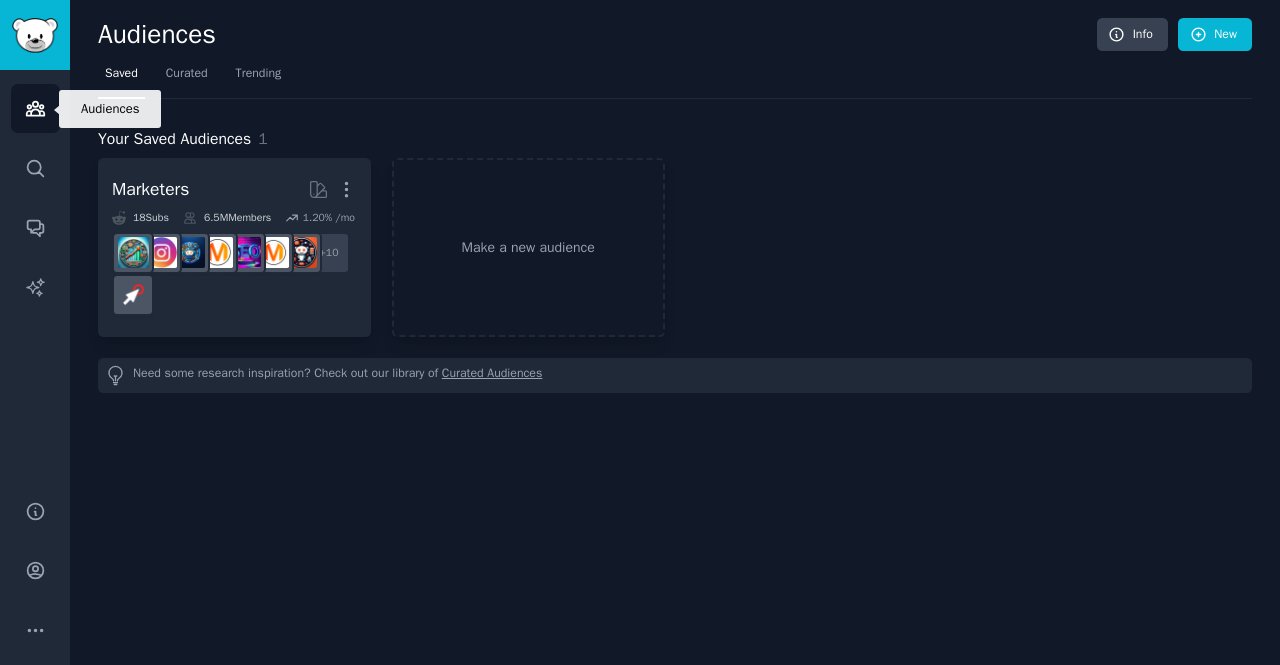 click 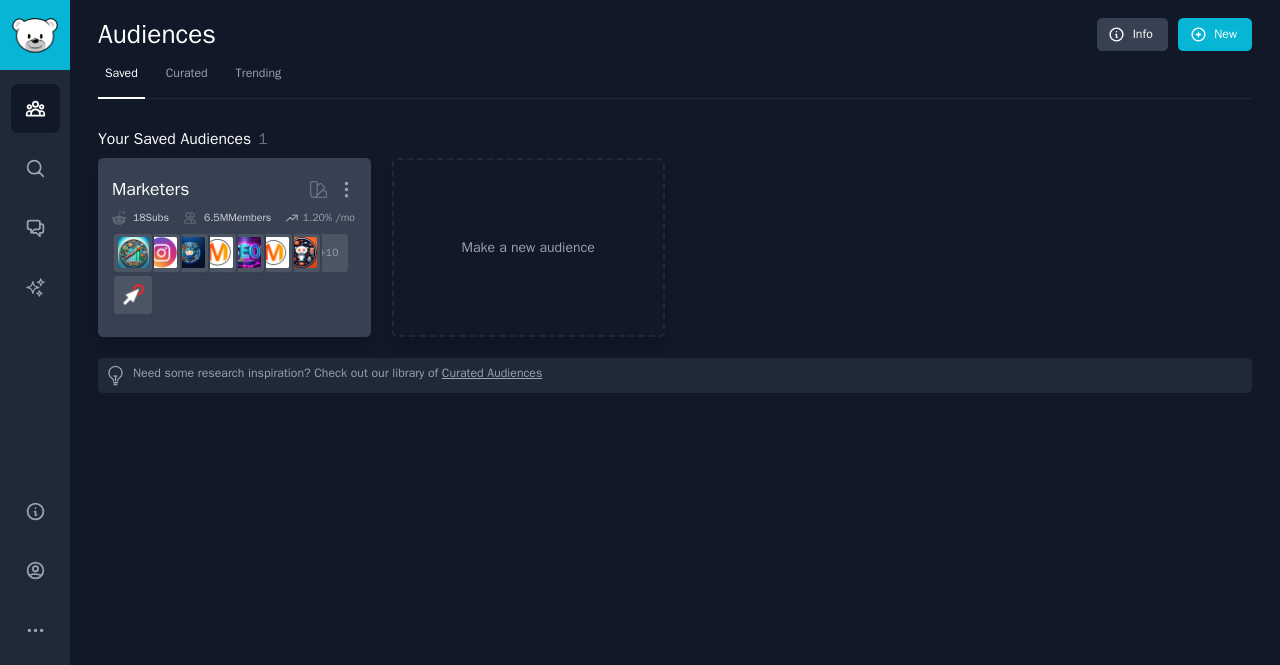 click on "Marketers More" at bounding box center [234, 189] 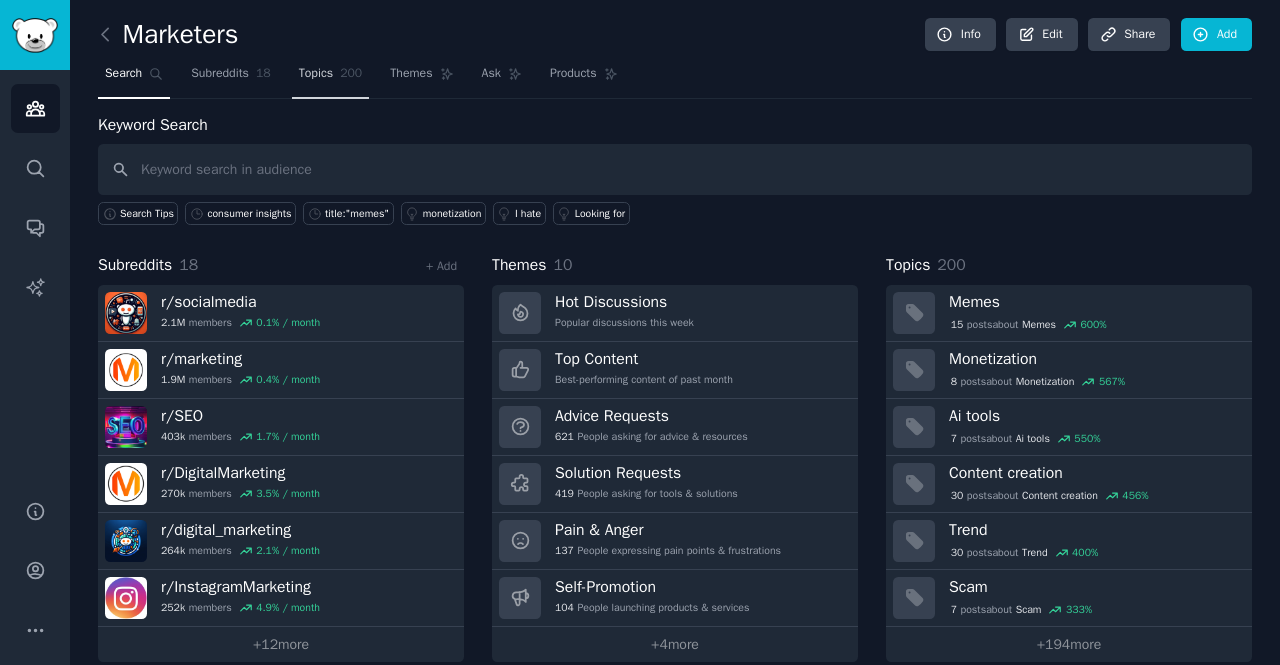 click on "Topics 200" at bounding box center [331, 78] 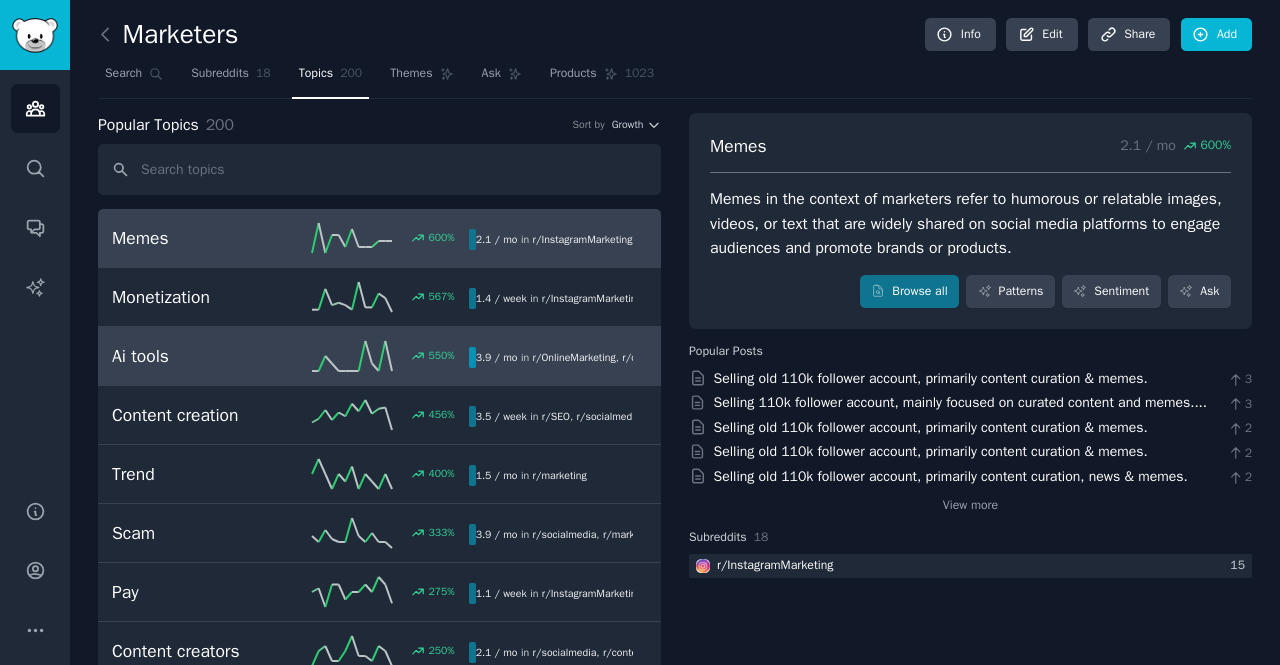 click on "Ai tools" at bounding box center [201, 356] 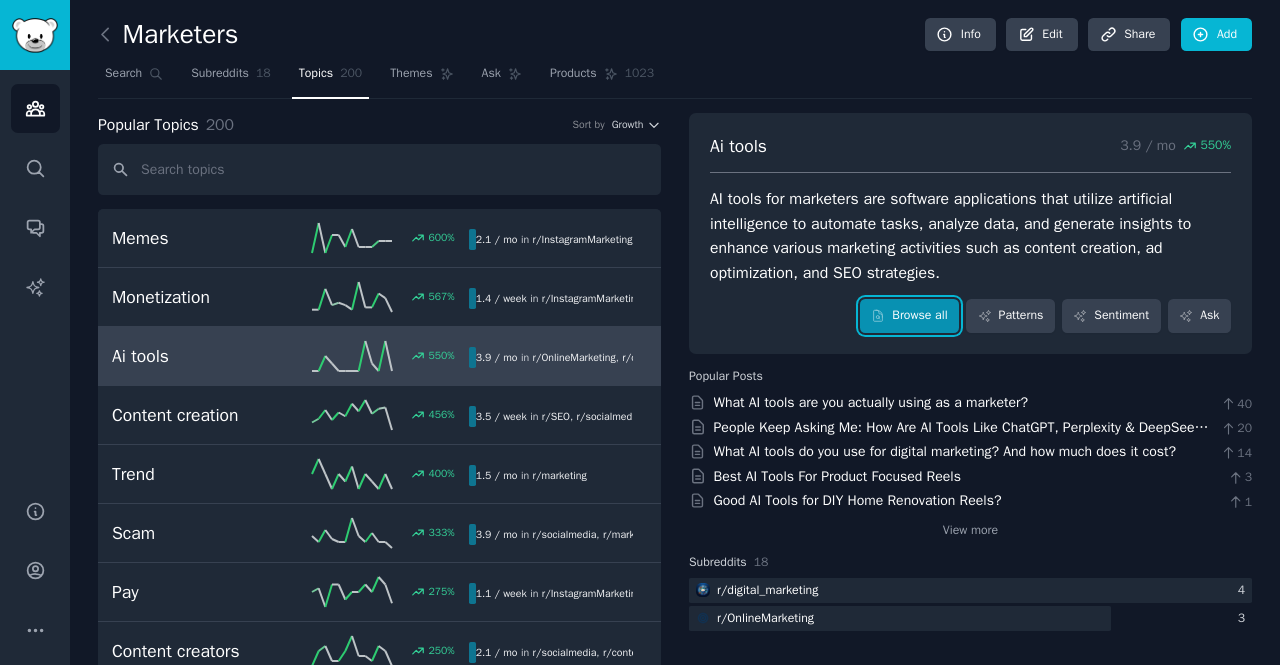 click on "Browse all" at bounding box center (909, 316) 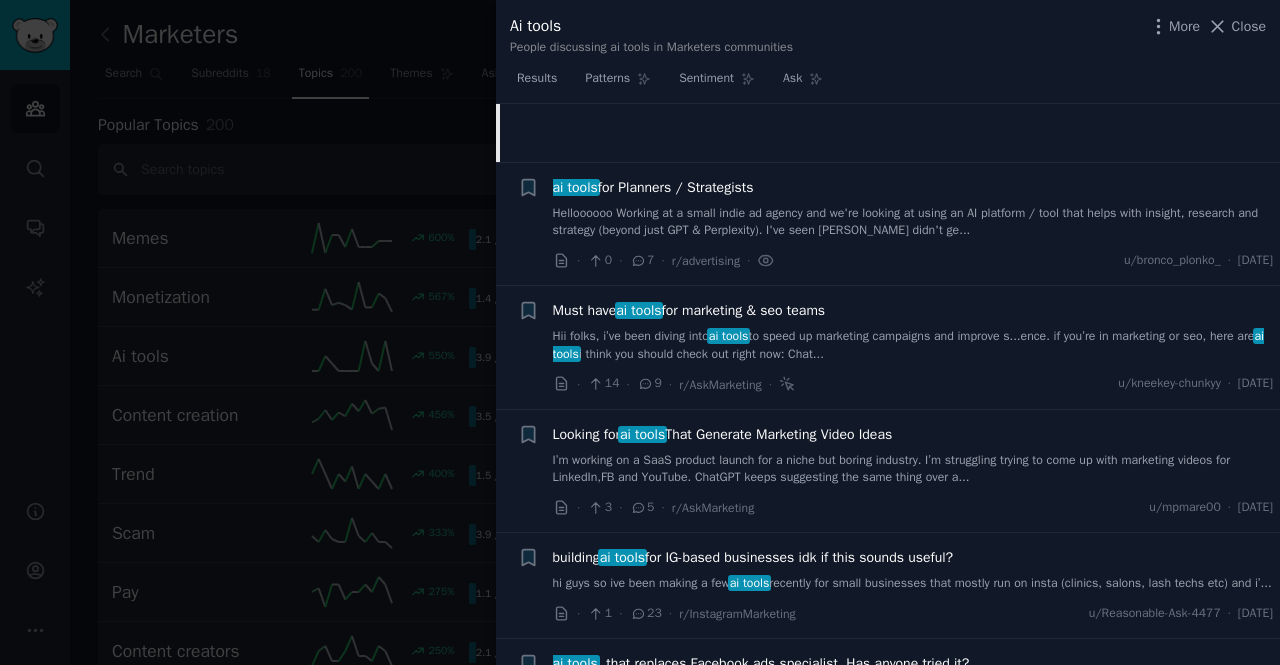 scroll, scrollTop: 416, scrollLeft: 0, axis: vertical 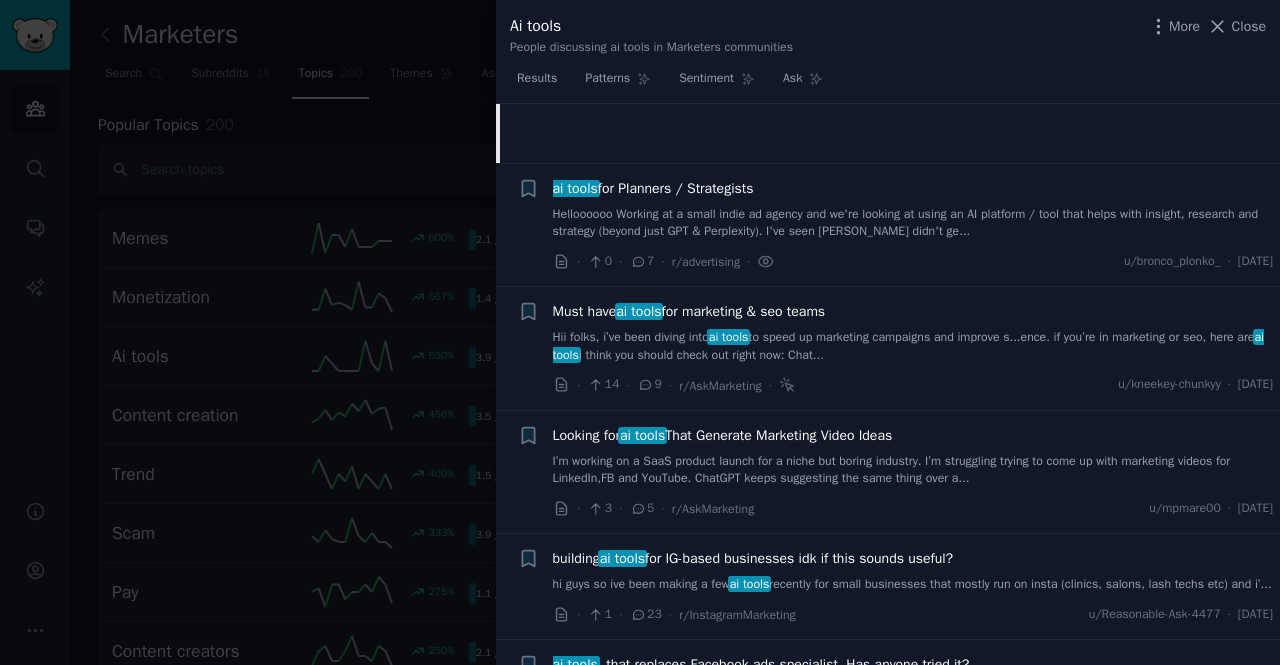 click on "Hii folks, i’ve been diving into  ai tools  to speed up marketing campaigns and improve s...ence. if you’re in marketing or seo, here are  ai tools  i think you should check out right now:
Chat..." at bounding box center (913, 346) 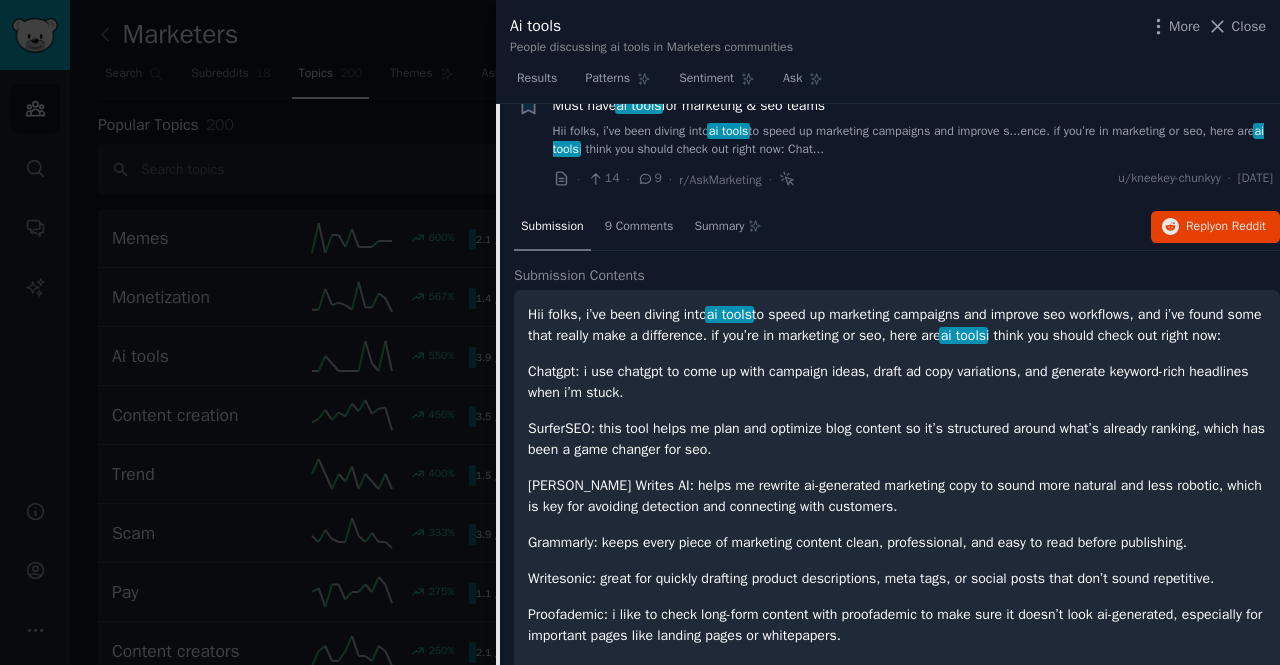 scroll, scrollTop: 320, scrollLeft: 0, axis: vertical 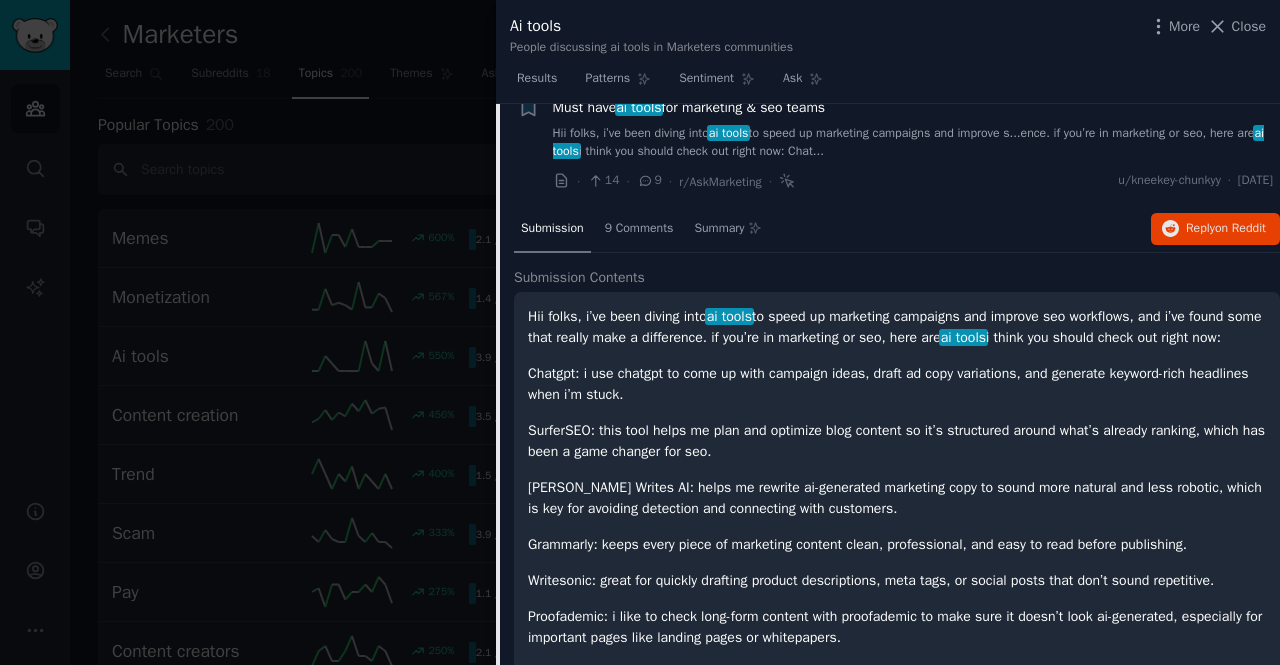 click on "Hii folks, i’ve been diving into  ai tools  to speed up marketing campaigns and improve seo workflows, and i’ve found some that really make a difference. if you’re in marketing or seo, here are  ai tools  i think you should check out right now:" at bounding box center (897, 327) 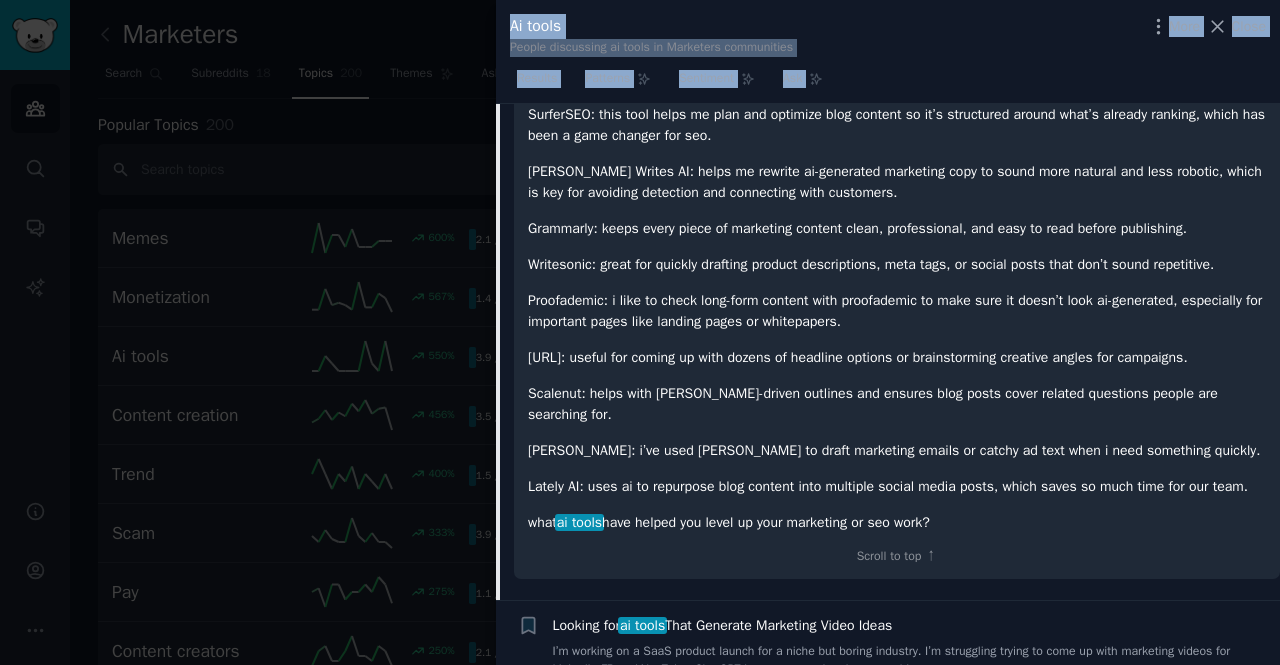 scroll, scrollTop: 862, scrollLeft: 0, axis: vertical 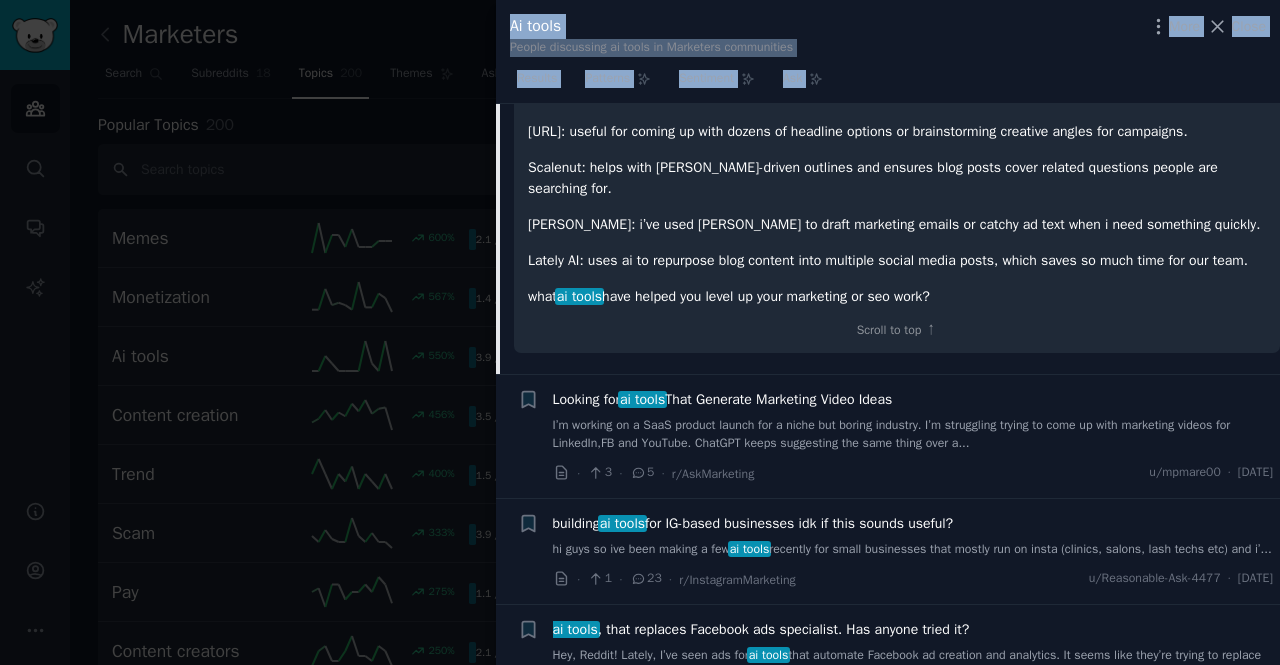 drag, startPoint x: 530, startPoint y: 312, endPoint x: 944, endPoint y: 289, distance: 414.6384 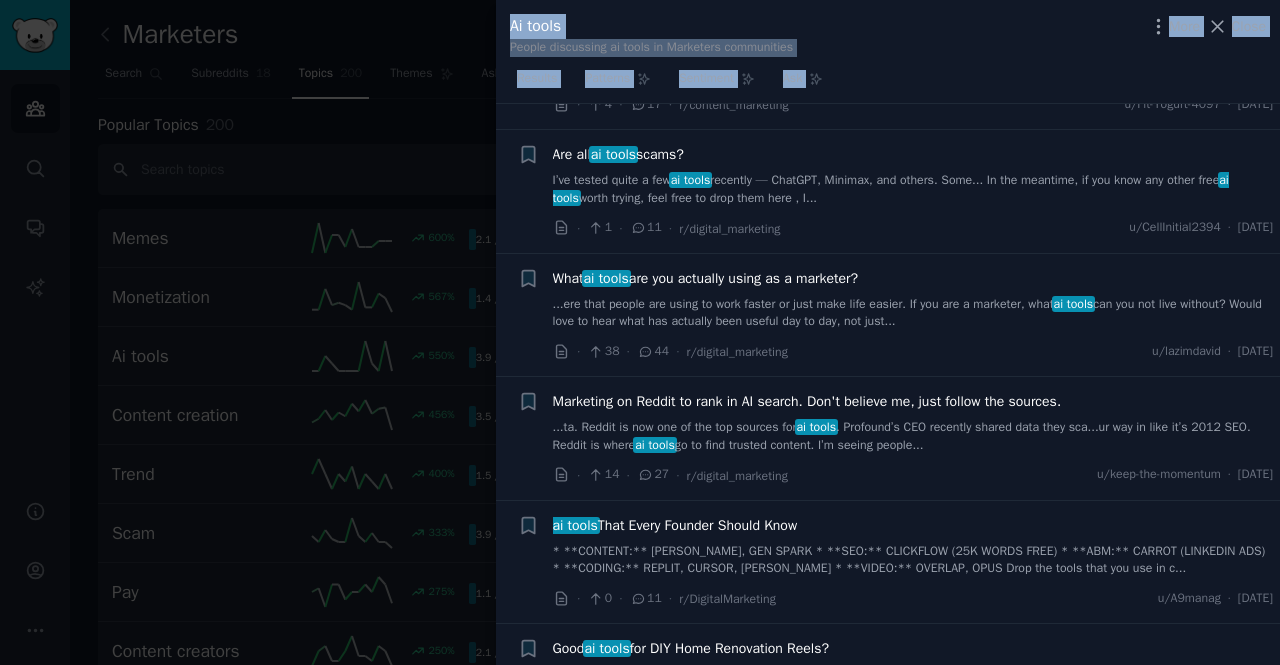 scroll, scrollTop: 2468, scrollLeft: 0, axis: vertical 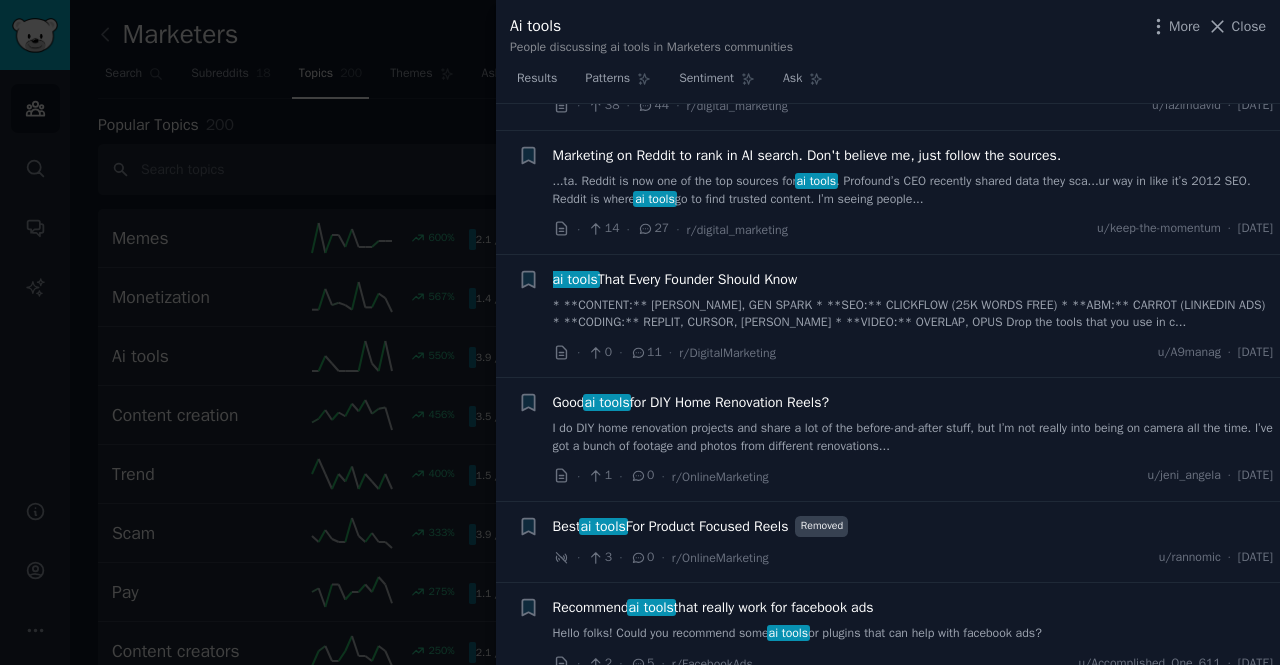 click at bounding box center (640, 332) 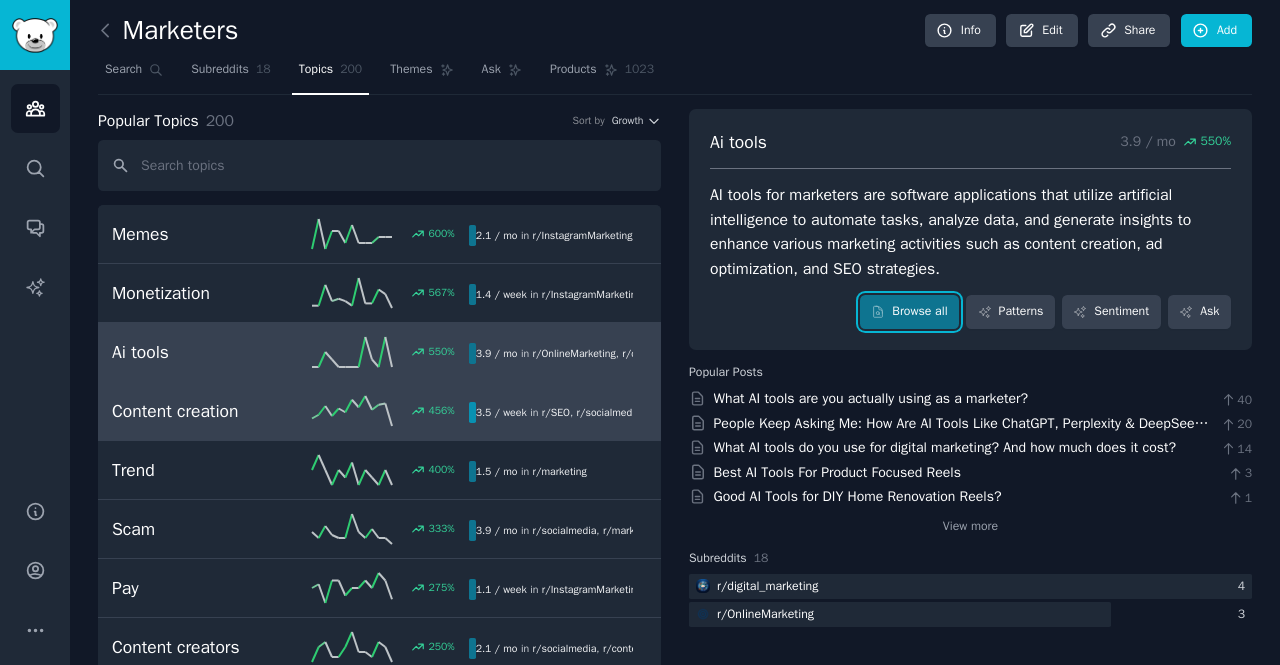 scroll, scrollTop: 0, scrollLeft: 0, axis: both 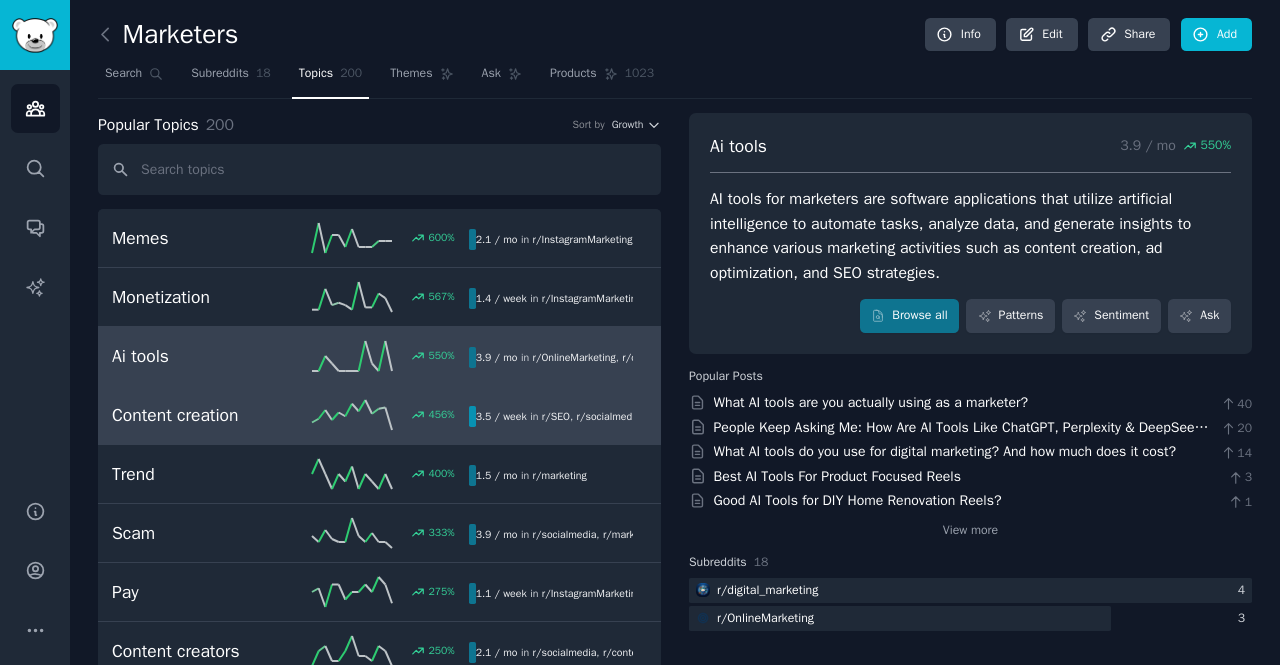 click on "Content creation" at bounding box center [201, 415] 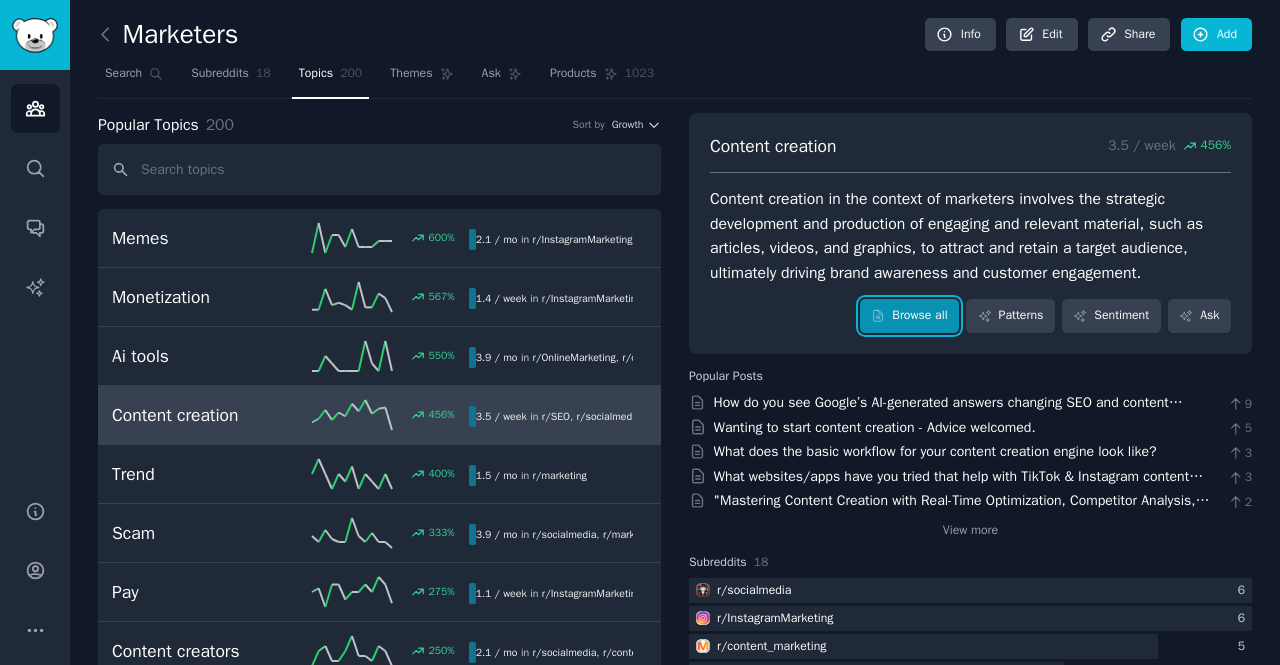 click on "Browse all" at bounding box center [909, 316] 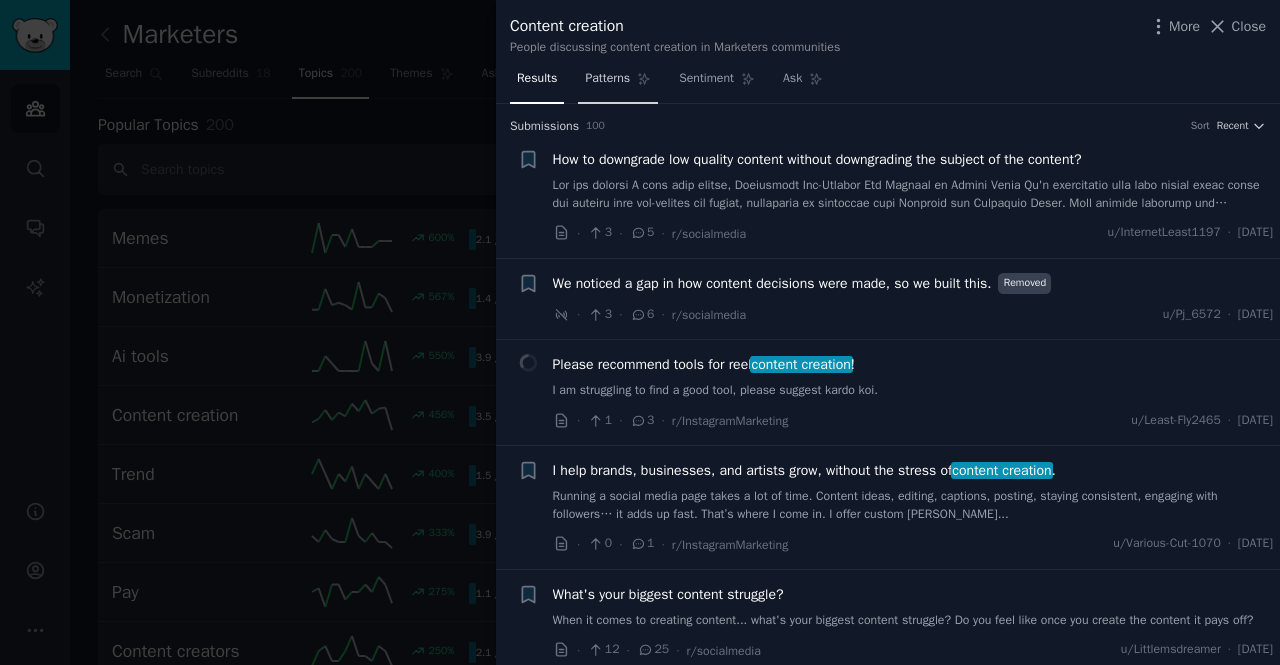 click on "Patterns" at bounding box center (607, 79) 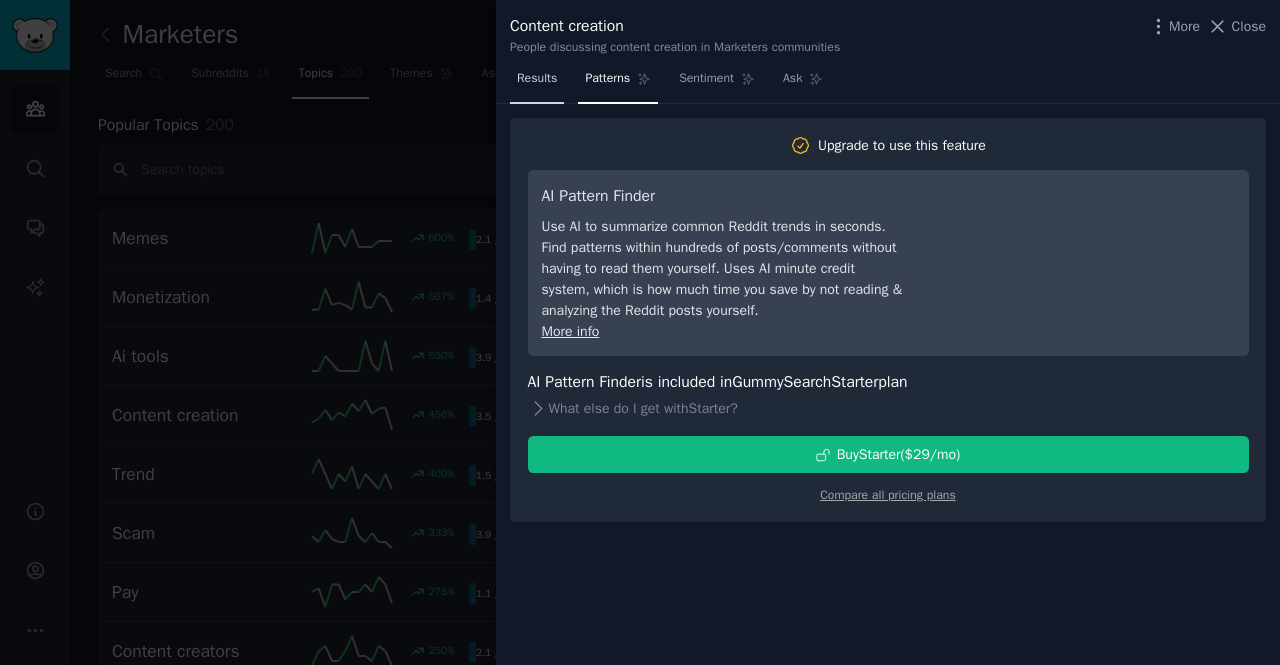 click on "Results" at bounding box center (537, 79) 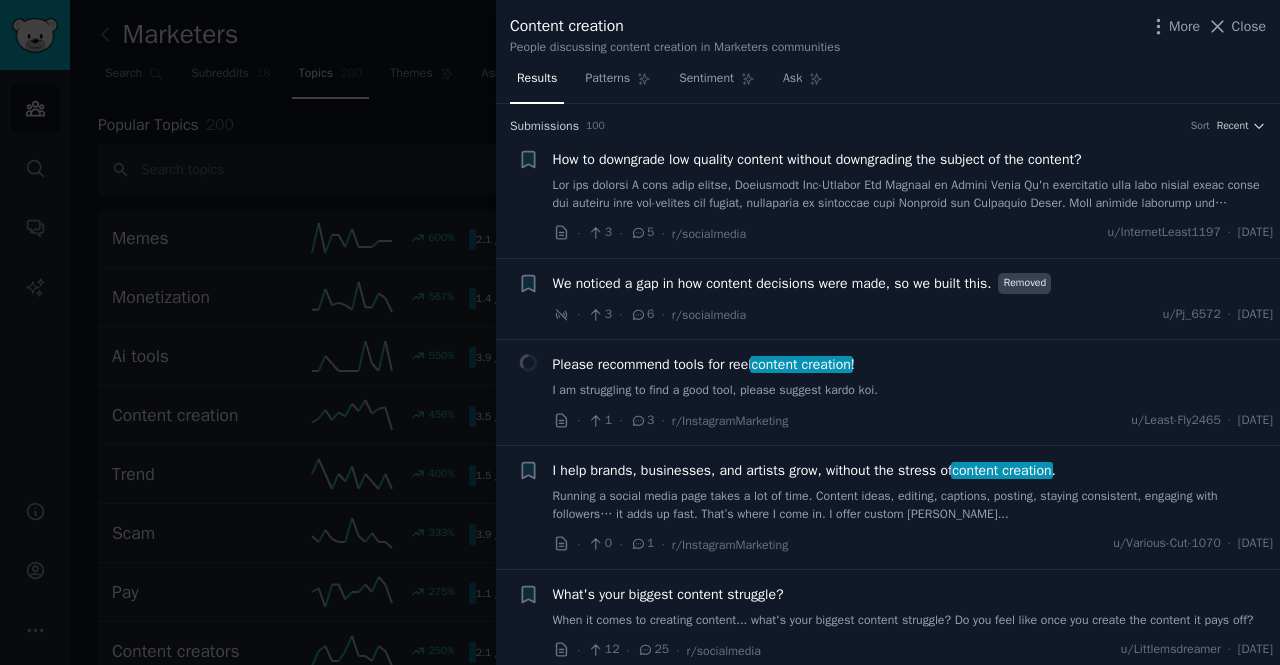 click on "Results Patterns Sentiment Ask" at bounding box center (888, 83) 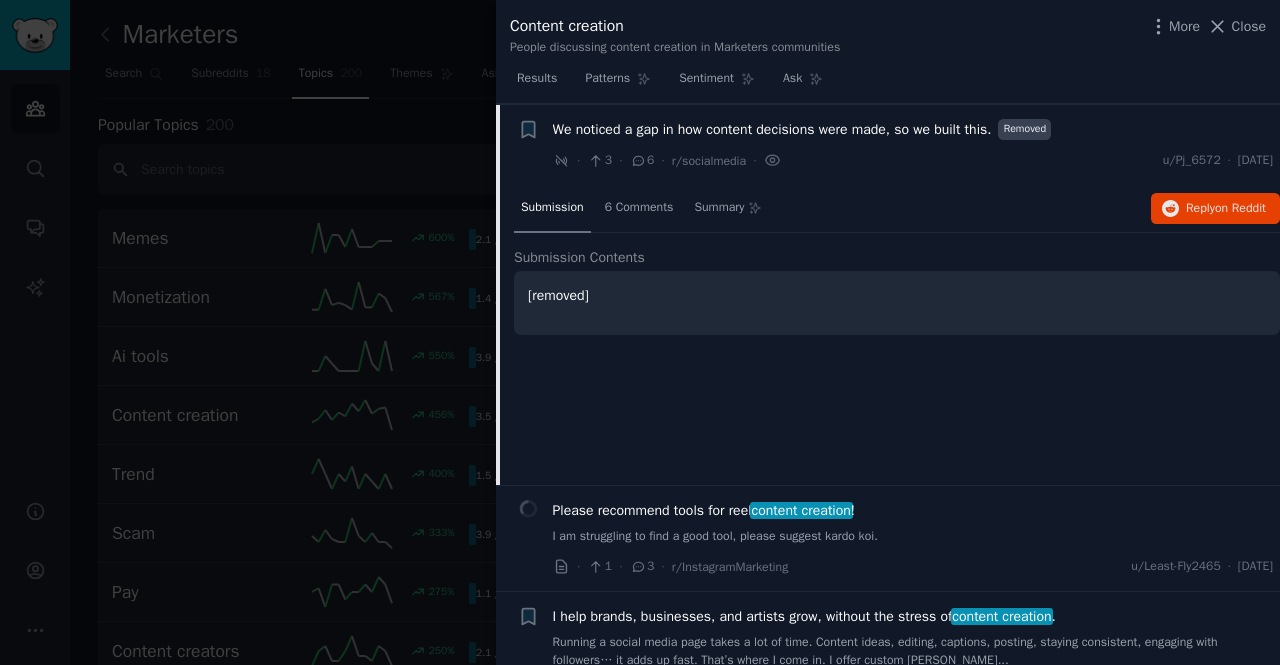 scroll, scrollTop: 0, scrollLeft: 0, axis: both 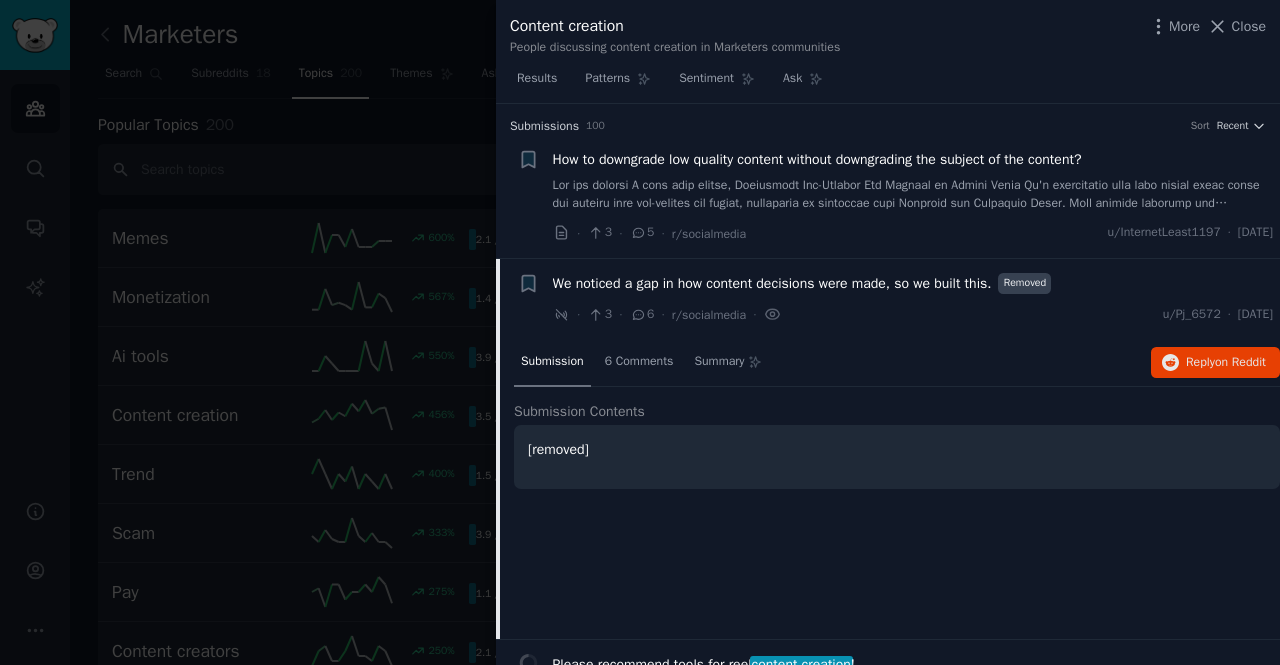 click 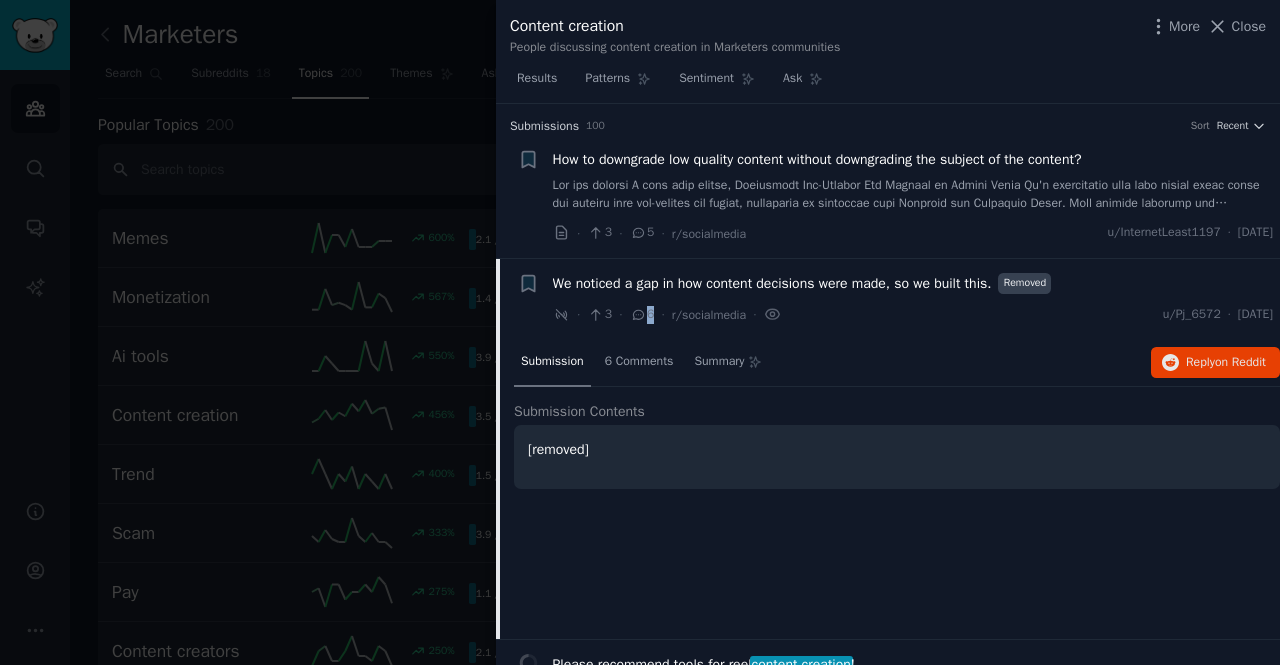 click 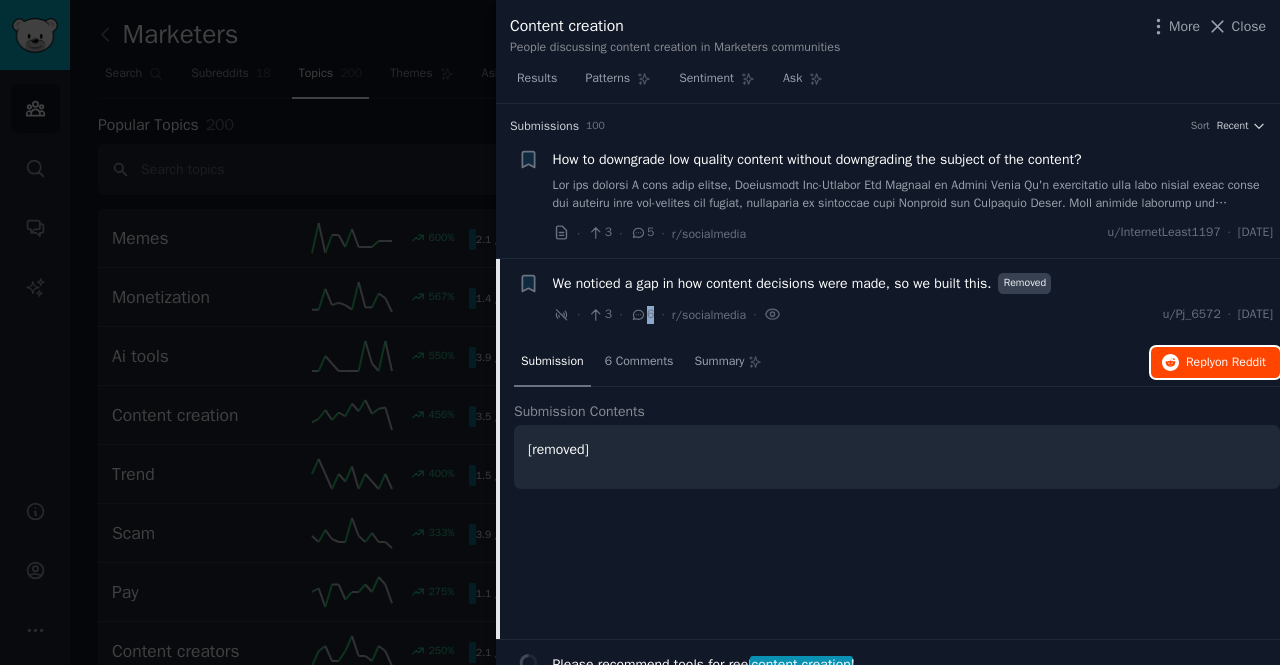 click on "Reply  on Reddit" at bounding box center [1215, 363] 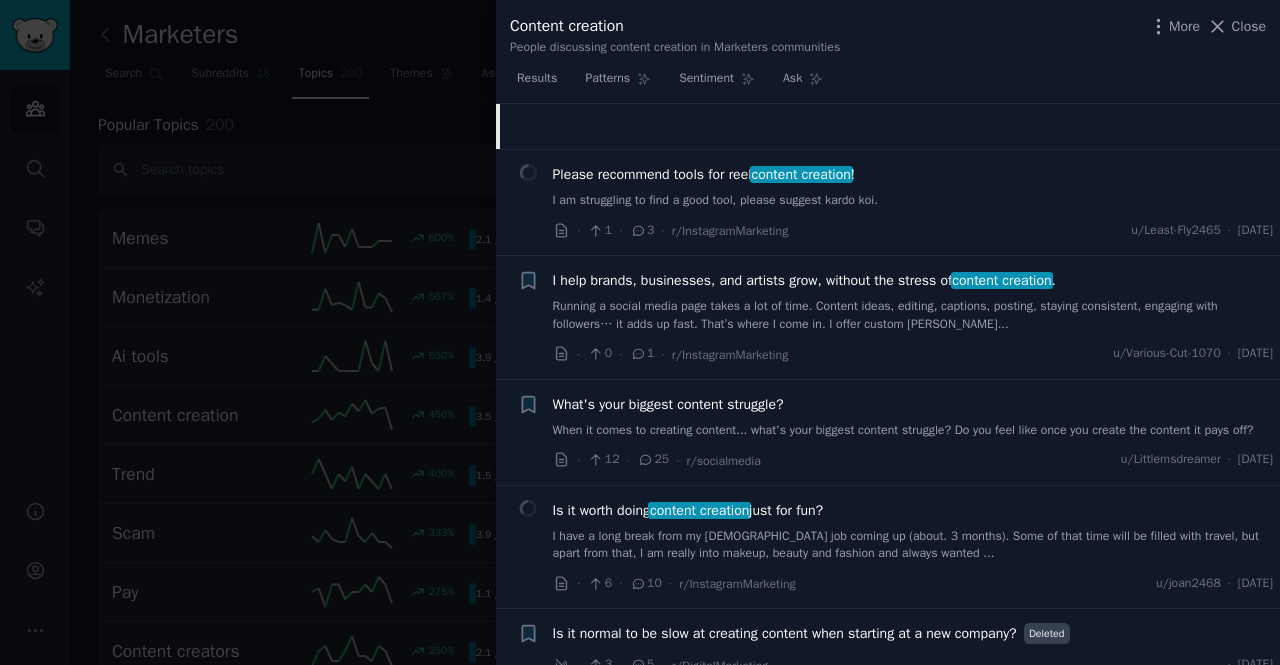 scroll, scrollTop: 491, scrollLeft: 0, axis: vertical 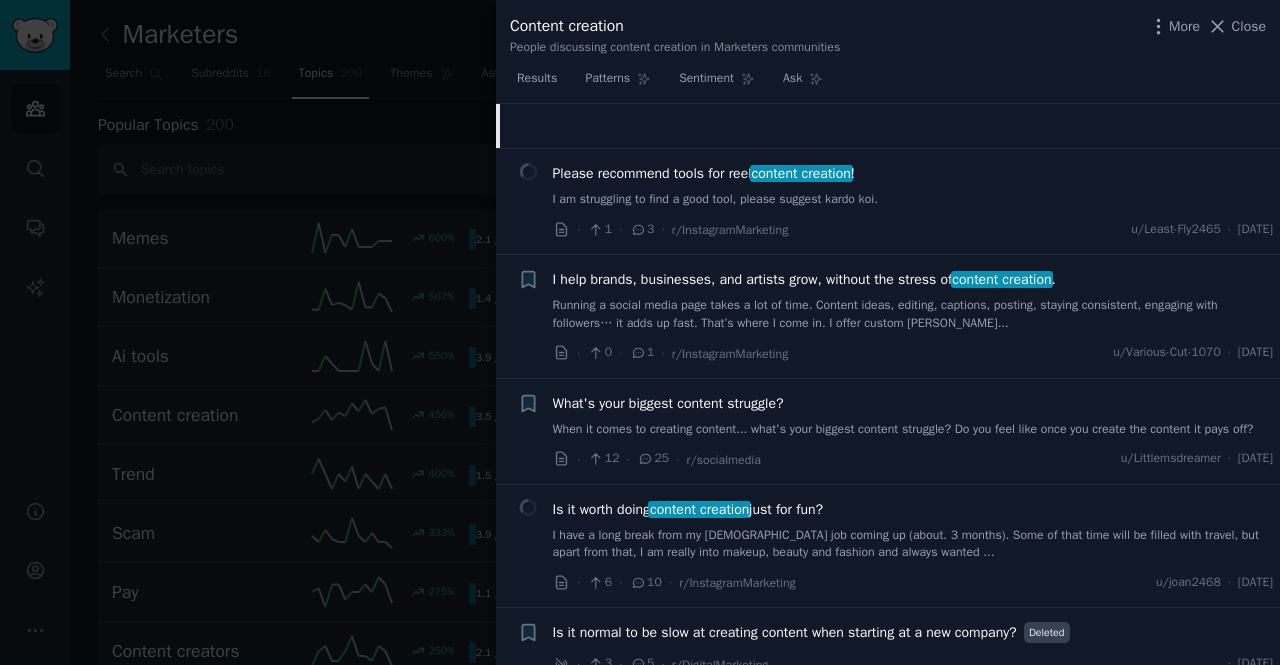 click on "I am struggling to find a good tool, please suggest kardo koi." at bounding box center [913, 200] 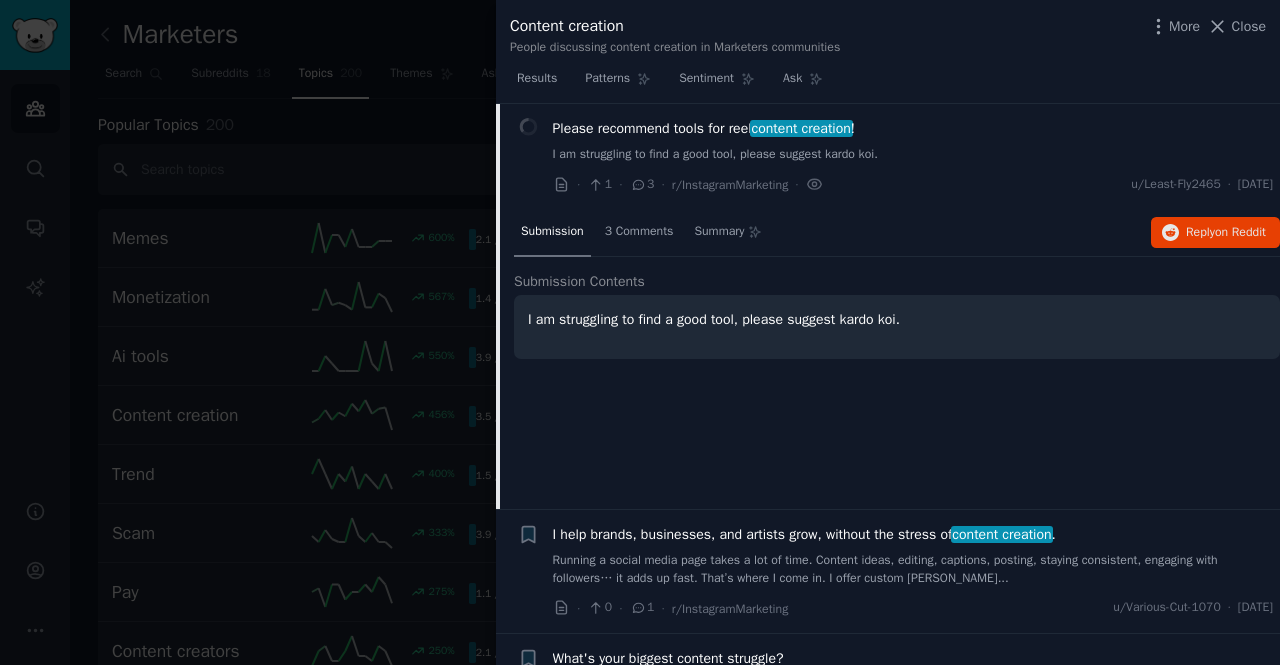 scroll, scrollTop: 354, scrollLeft: 0, axis: vertical 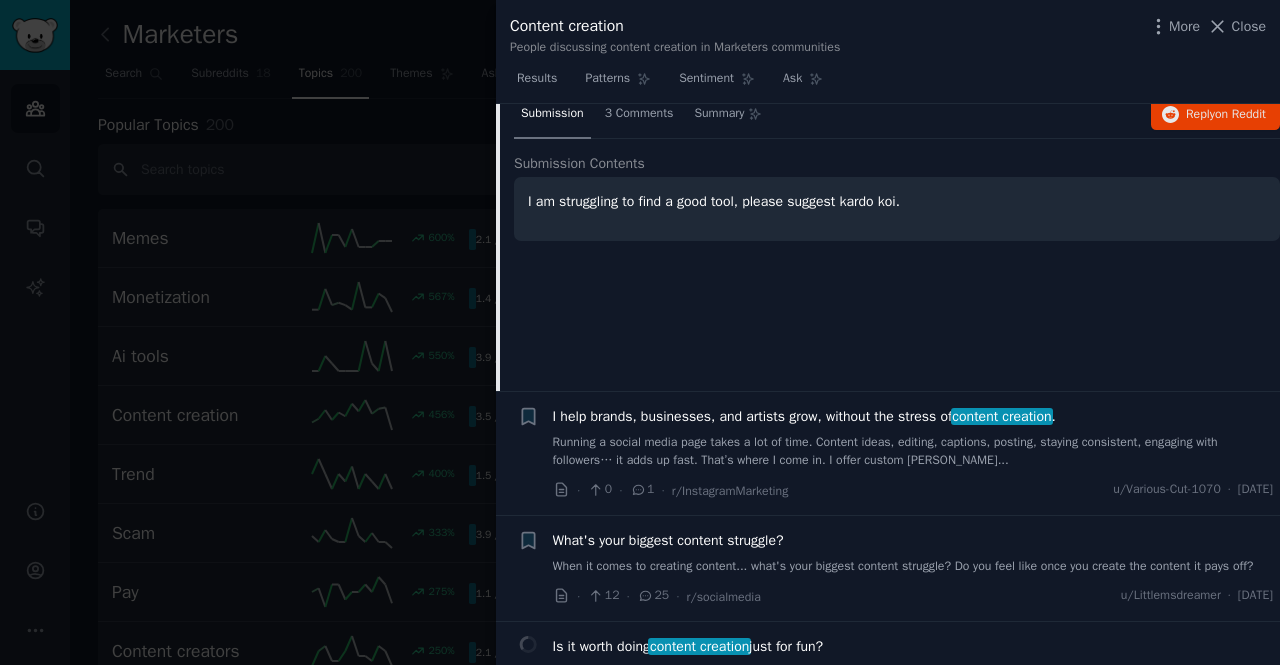 click on "I am struggling to find a good tool, please suggest kardo koi." at bounding box center (897, 201) 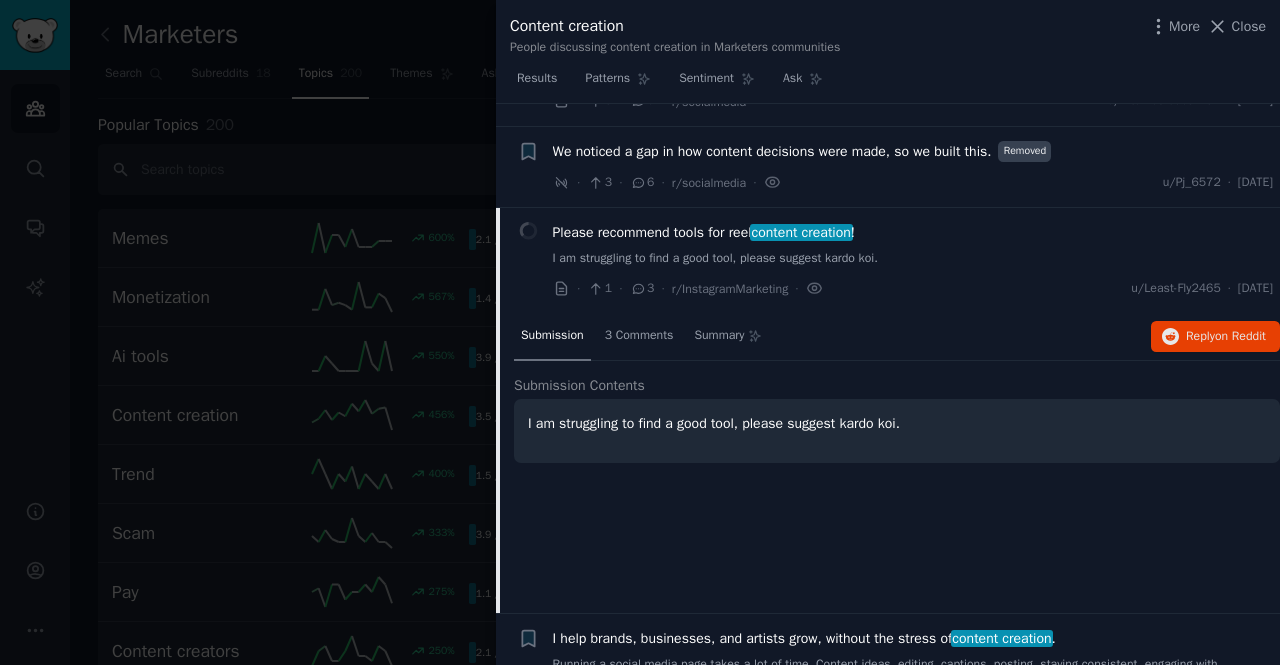 scroll, scrollTop: 86, scrollLeft: 0, axis: vertical 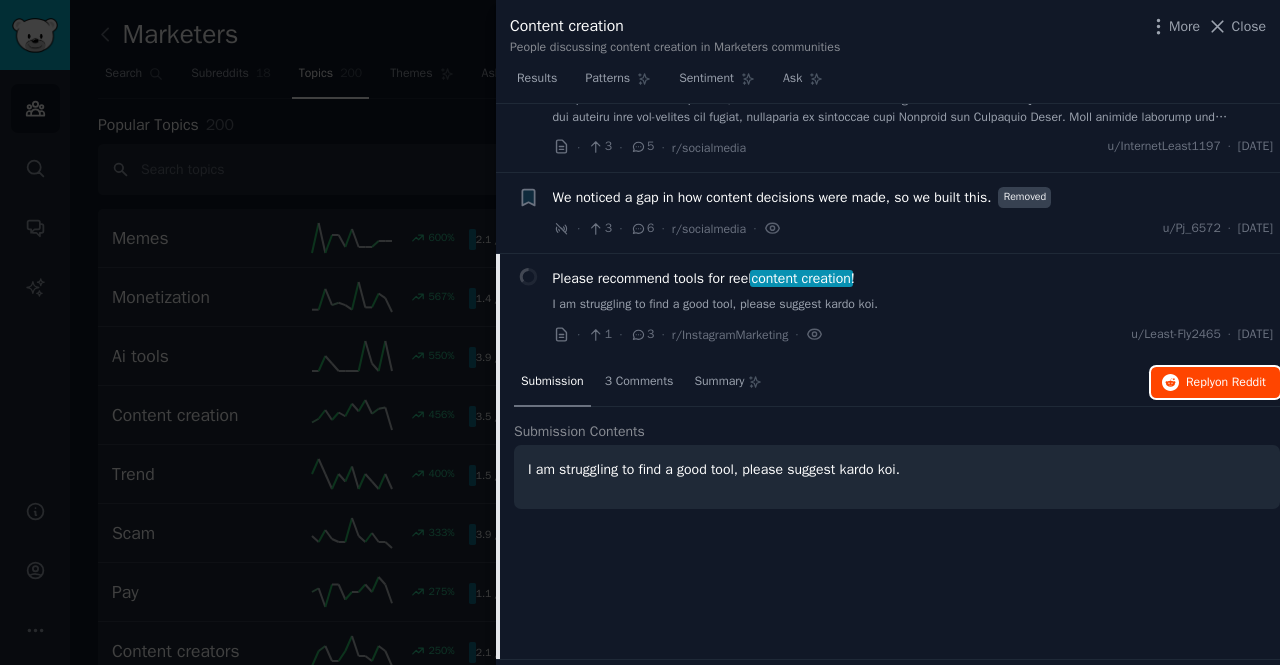 click on "Reply  on Reddit" at bounding box center [1226, 383] 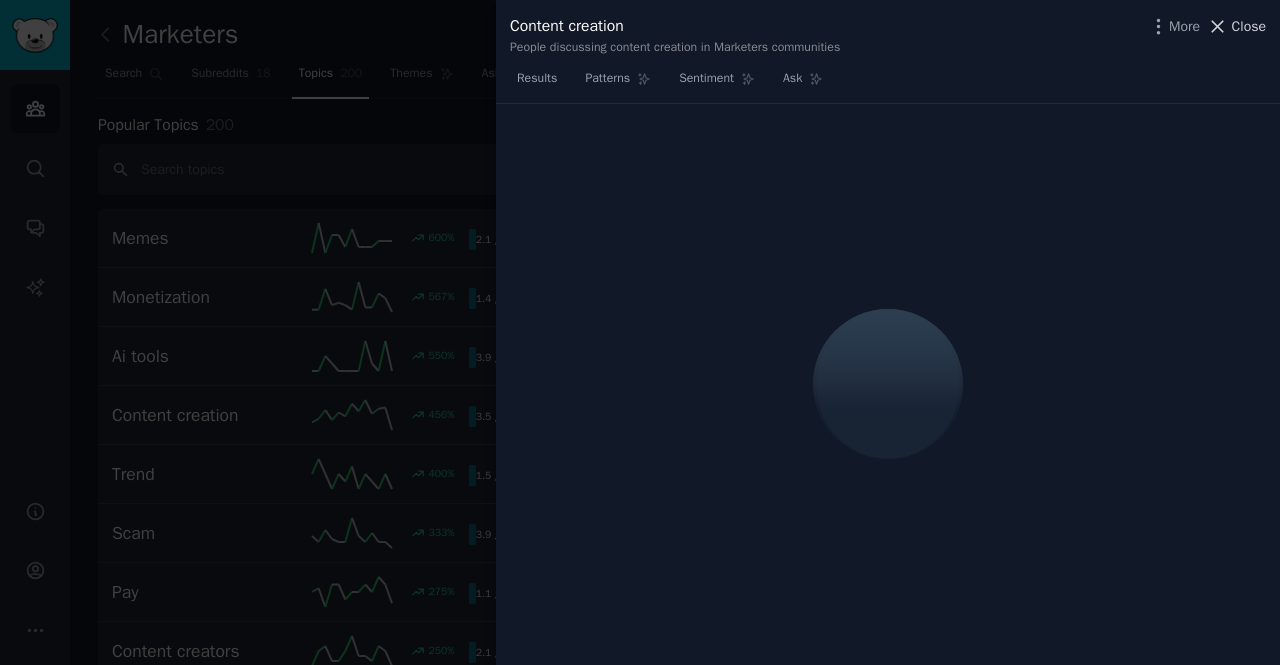 click 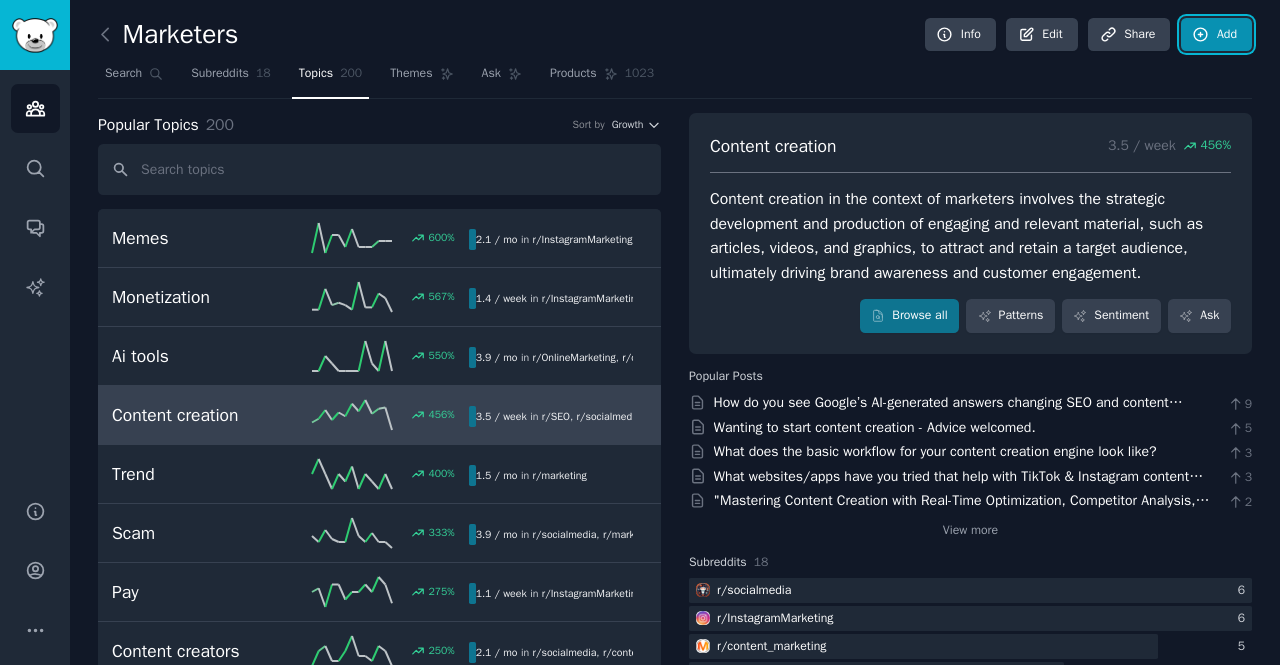 click on "Add" at bounding box center [1216, 35] 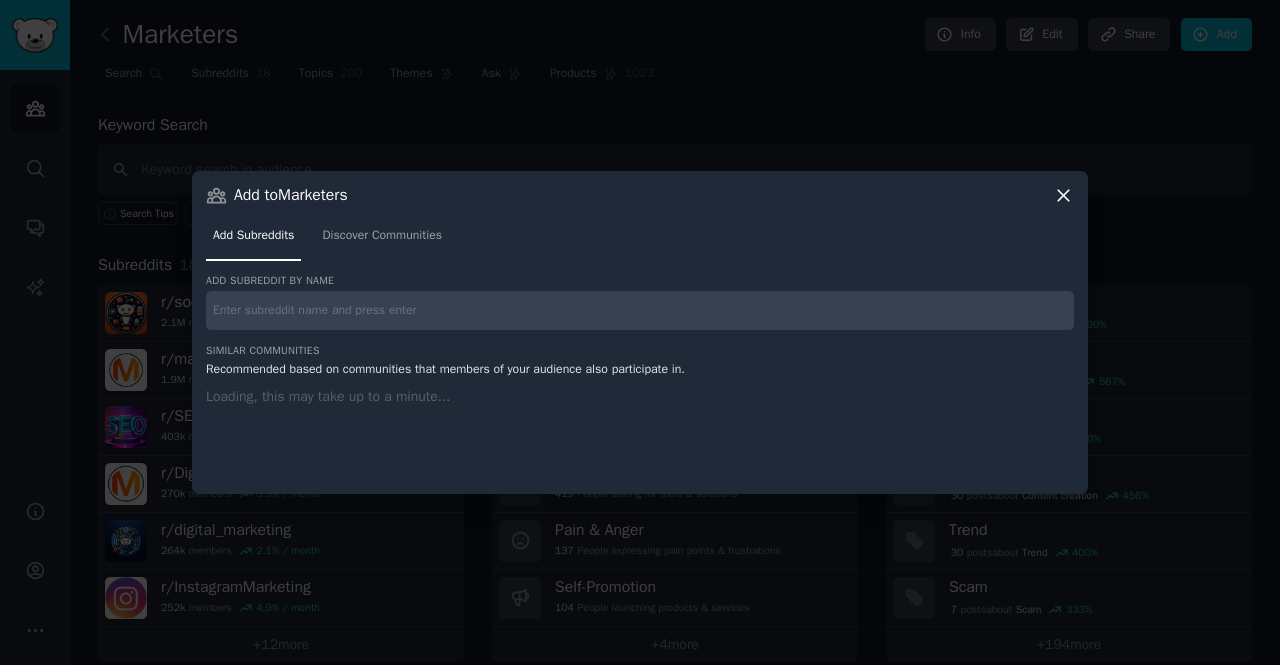 click on "Add Subreddits Discover Communities" at bounding box center (640, 240) 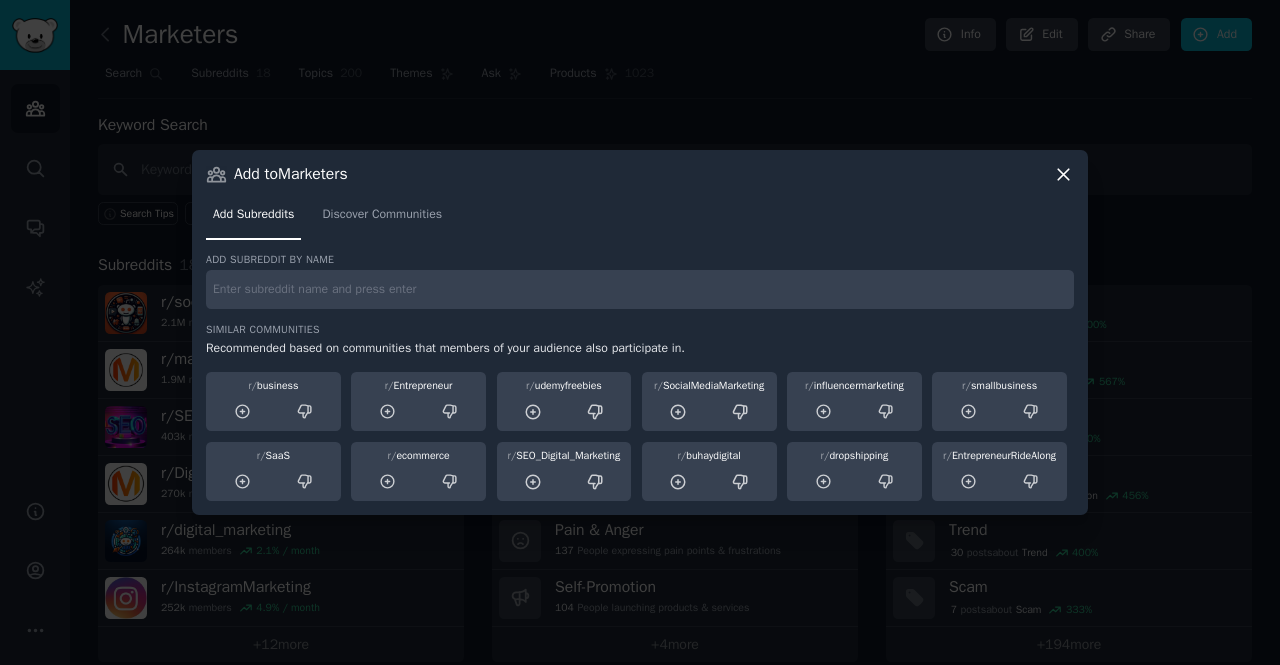 click on "Add Subreddits Discover Communities" at bounding box center [640, 219] 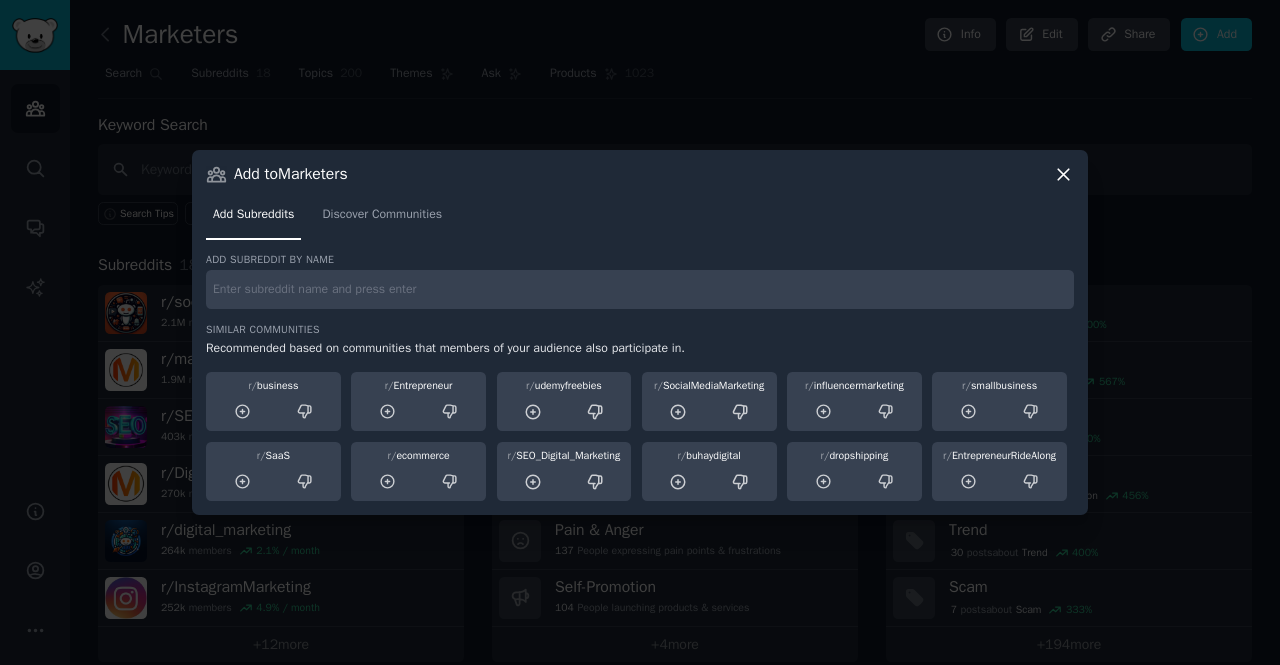 click 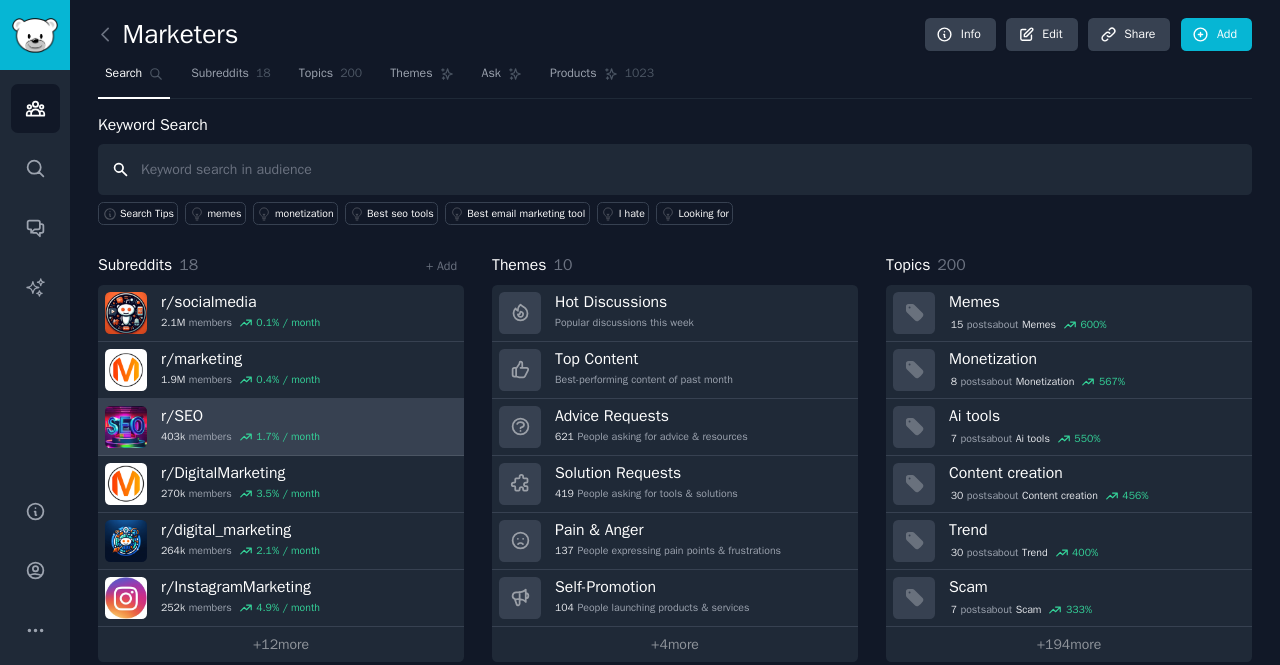 scroll, scrollTop: 20, scrollLeft: 0, axis: vertical 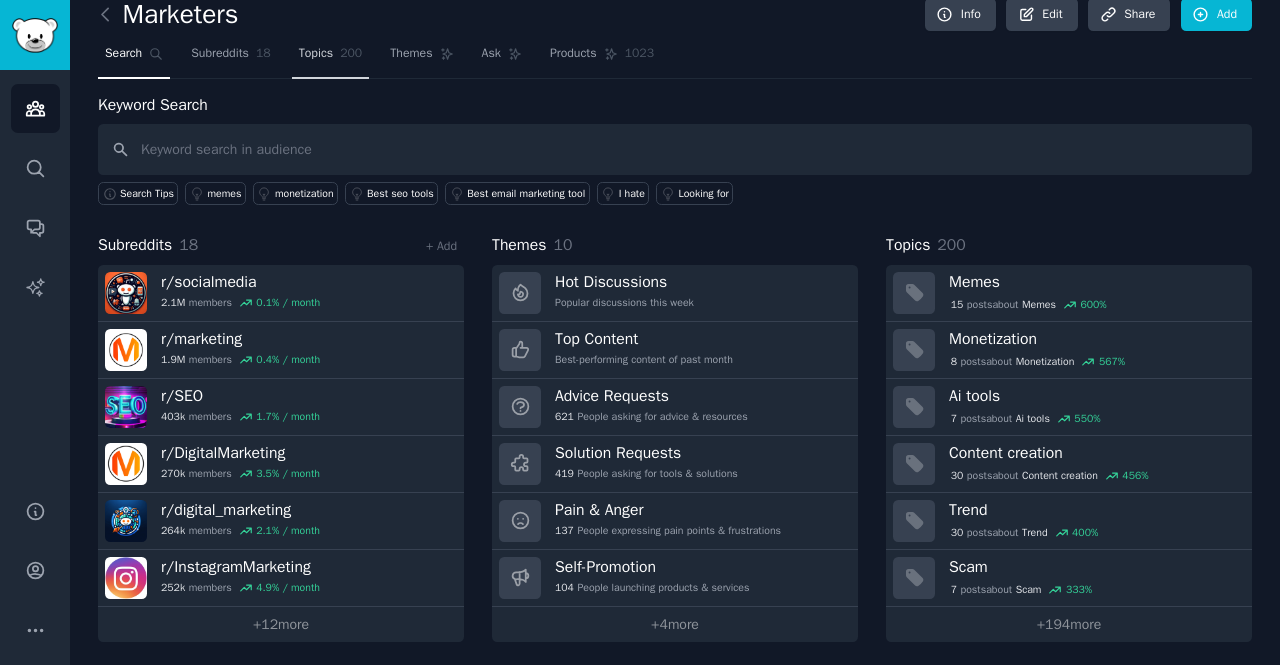 click on "Topics 200" at bounding box center (331, 58) 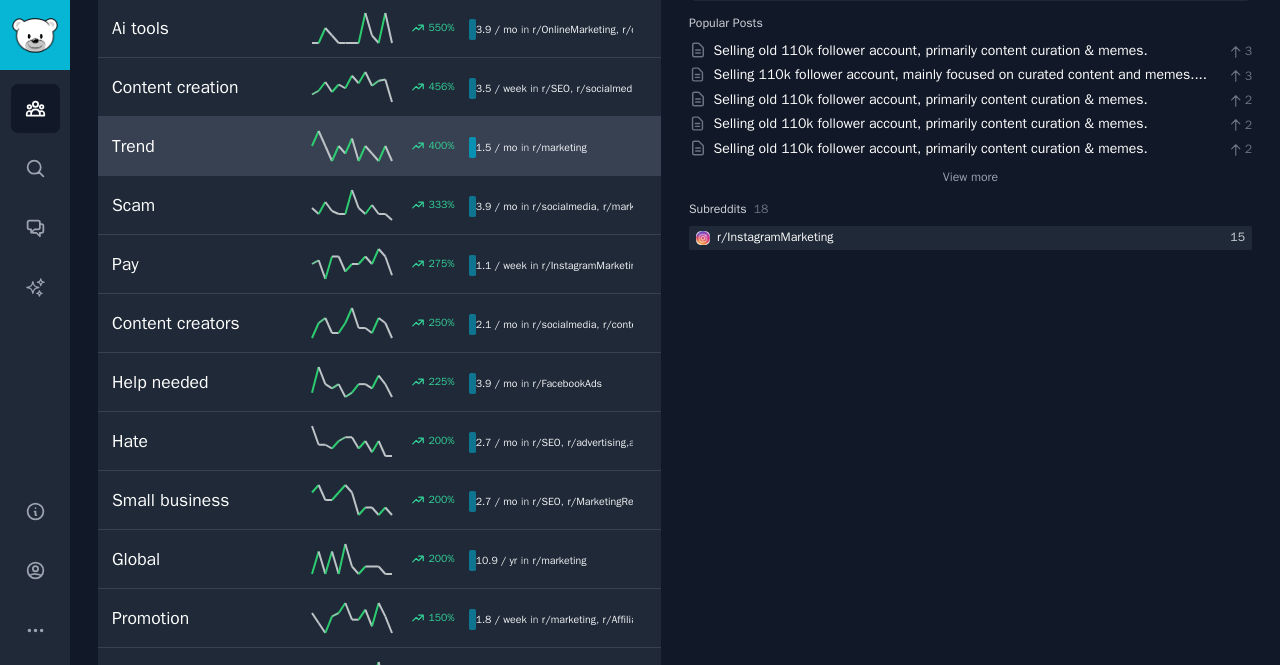 scroll, scrollTop: 390, scrollLeft: 0, axis: vertical 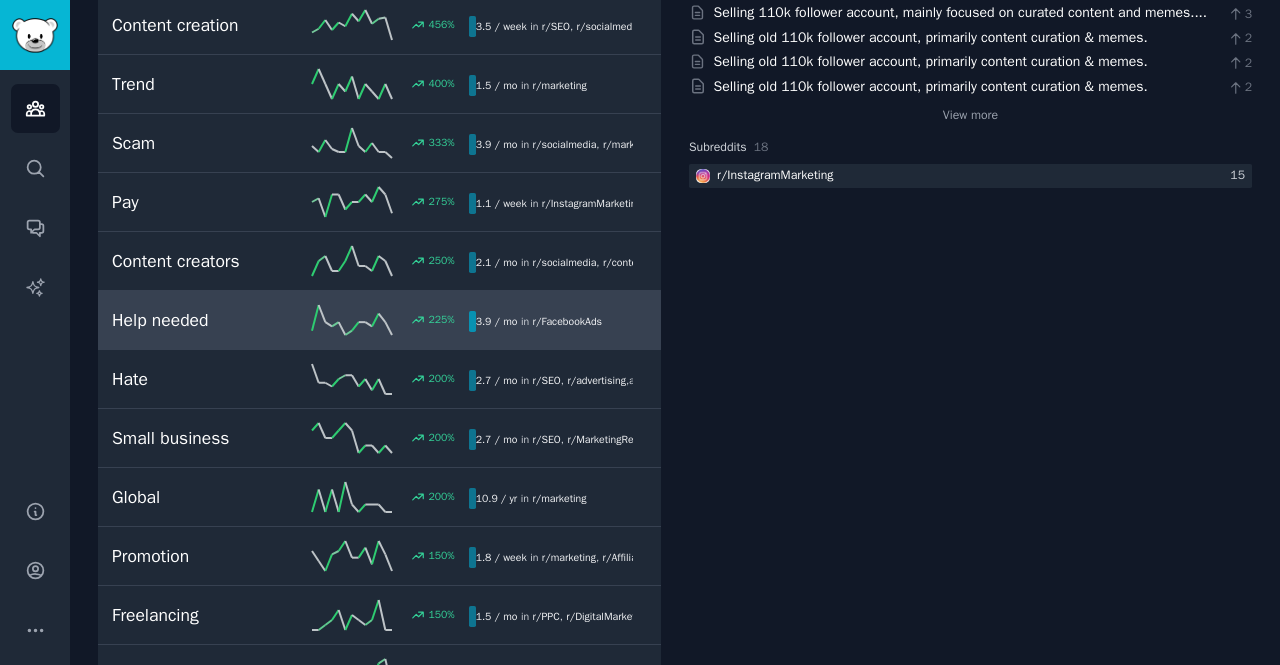 click on "Help needed" at bounding box center (201, 320) 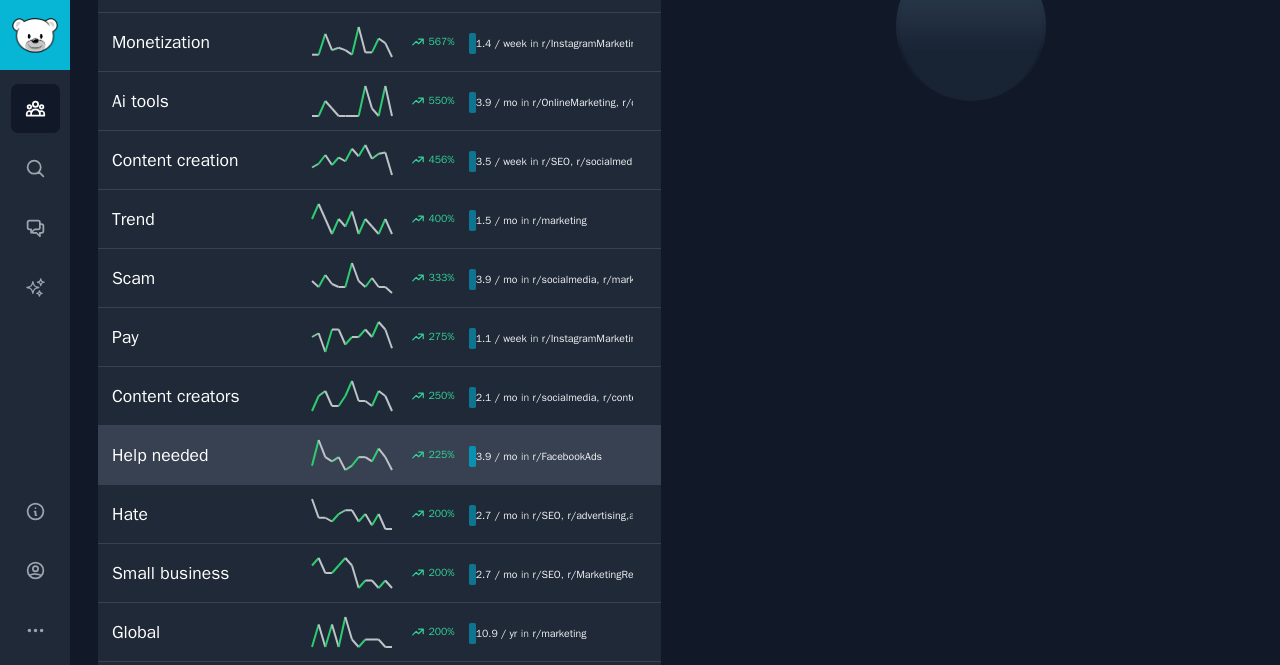 scroll, scrollTop: 111, scrollLeft: 0, axis: vertical 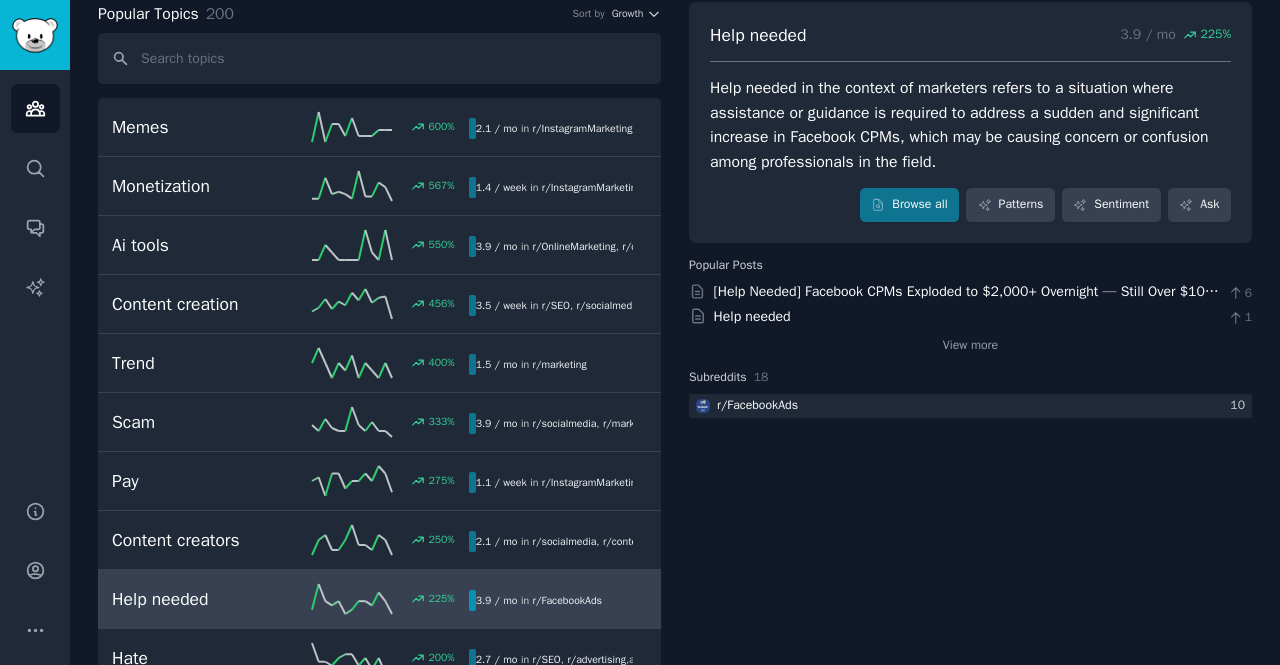 click on "Content creation 456 % 3.5 / week  in    r/ SEO ,  r/ socialmedia ,   and  5  other s" at bounding box center (379, 304) 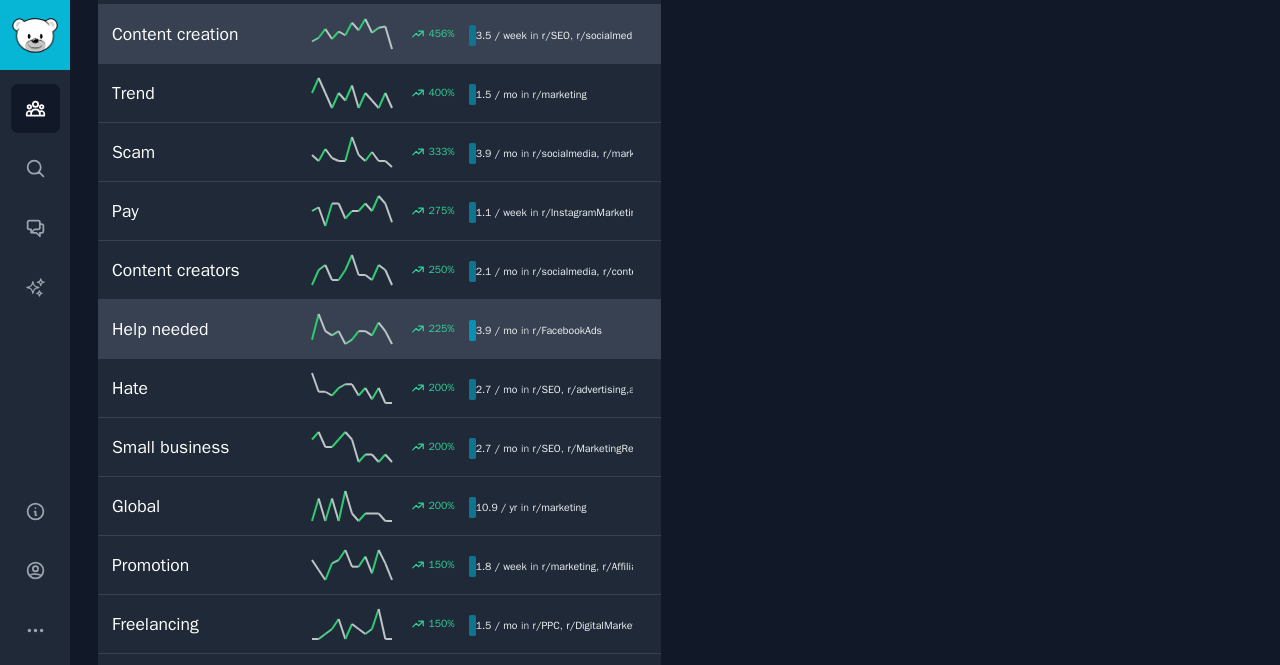 scroll, scrollTop: 425, scrollLeft: 0, axis: vertical 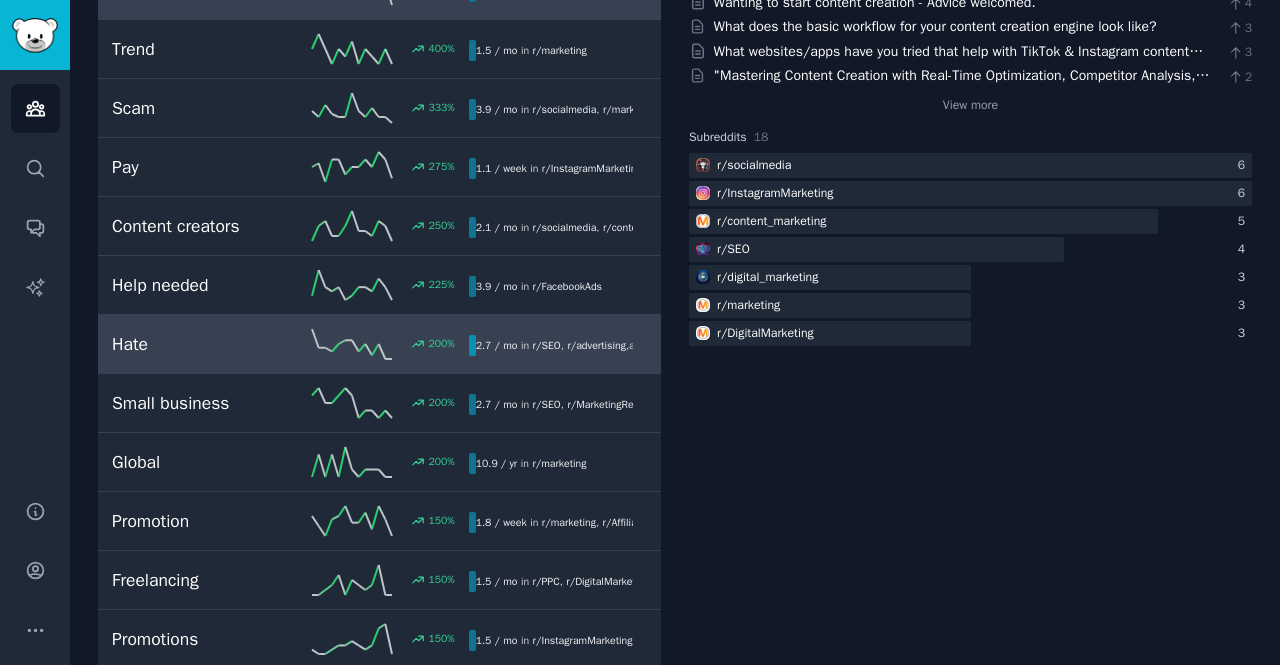 click on "Hate 200 % 2.7 / mo  in    r/ SEO ,  r/ advertising ,   and  1  other" at bounding box center [379, 344] 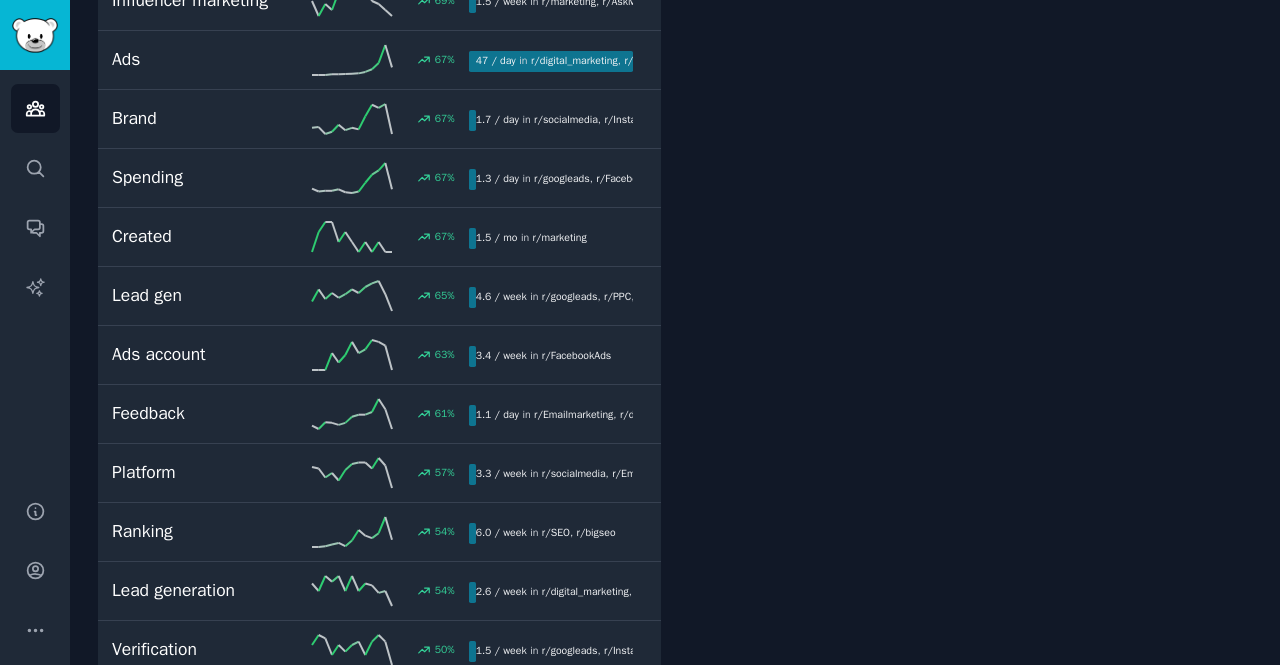 scroll, scrollTop: 2176, scrollLeft: 0, axis: vertical 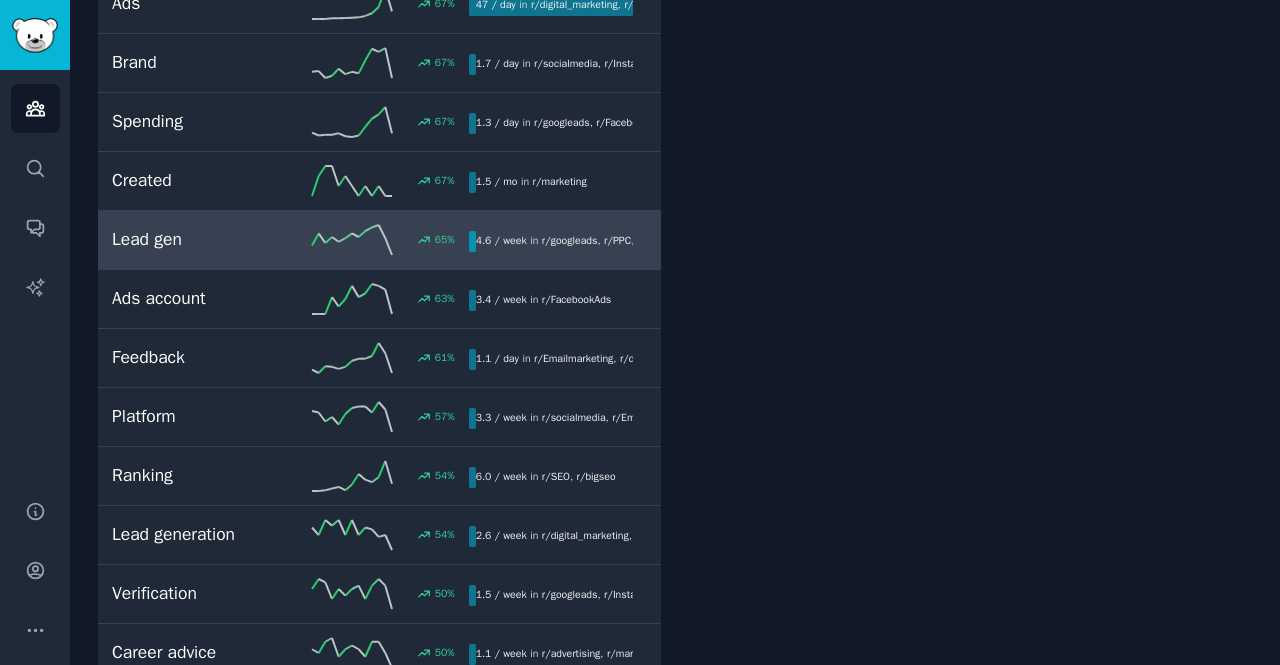 click on "Lead gen" at bounding box center (201, 239) 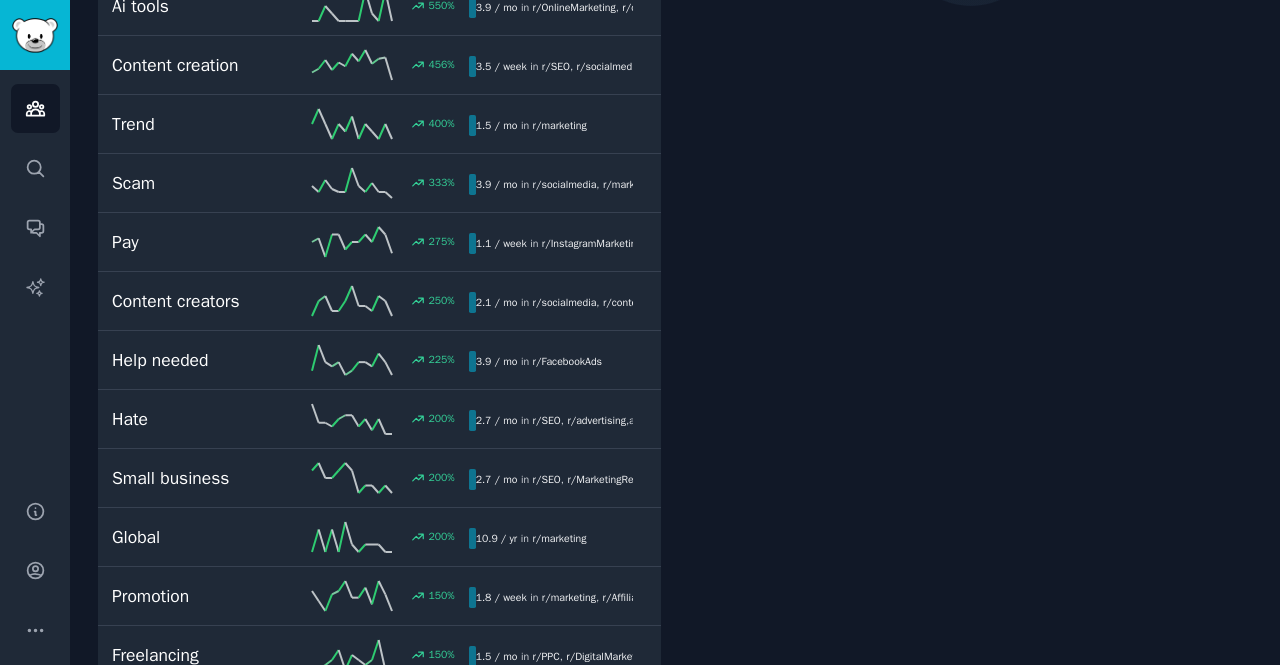 scroll, scrollTop: 111, scrollLeft: 0, axis: vertical 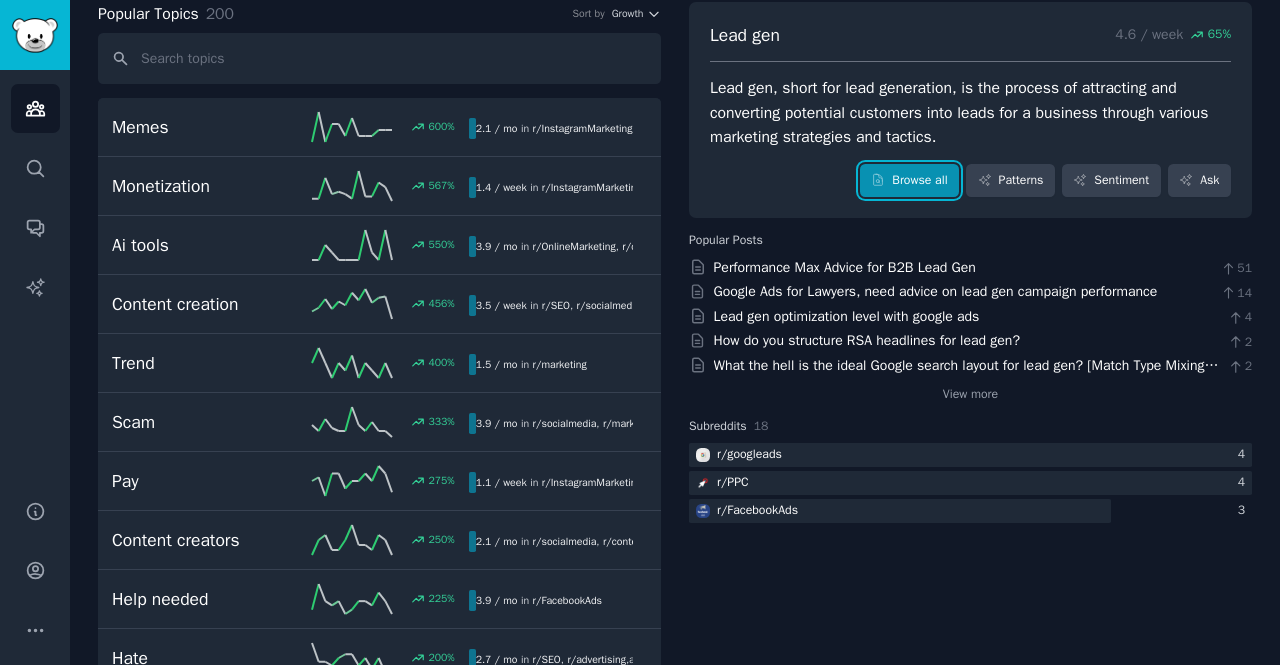 click on "Browse all" at bounding box center [909, 181] 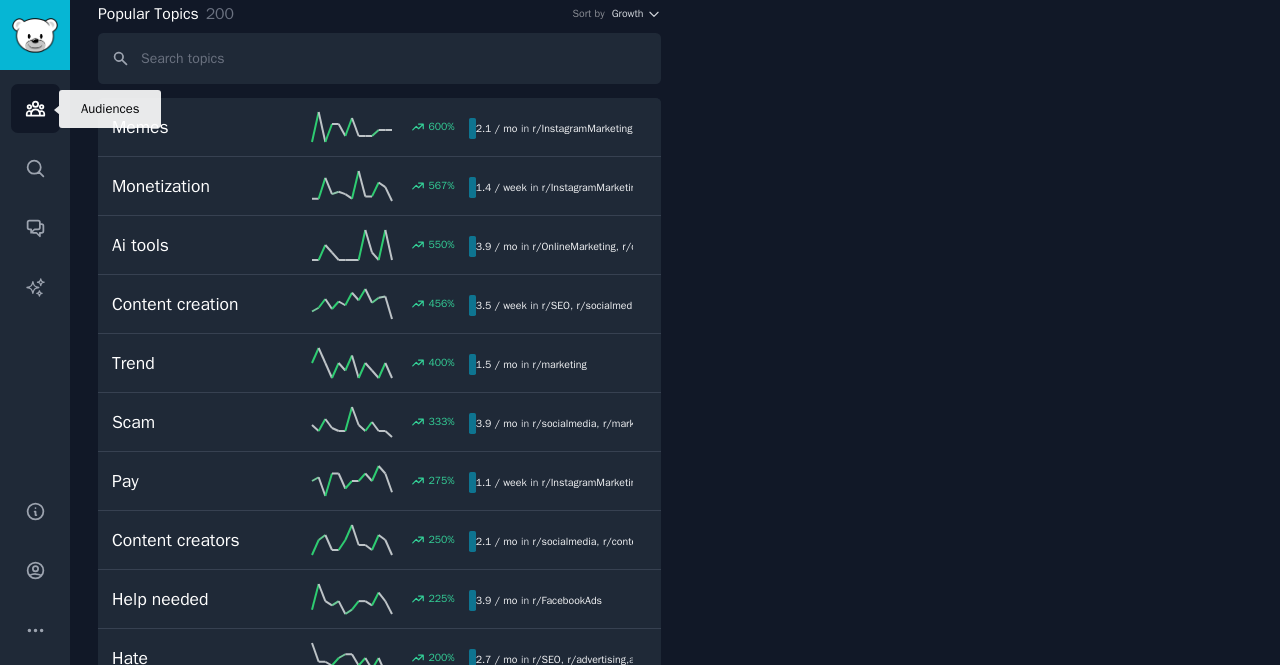 click on "Audiences" at bounding box center (35, 108) 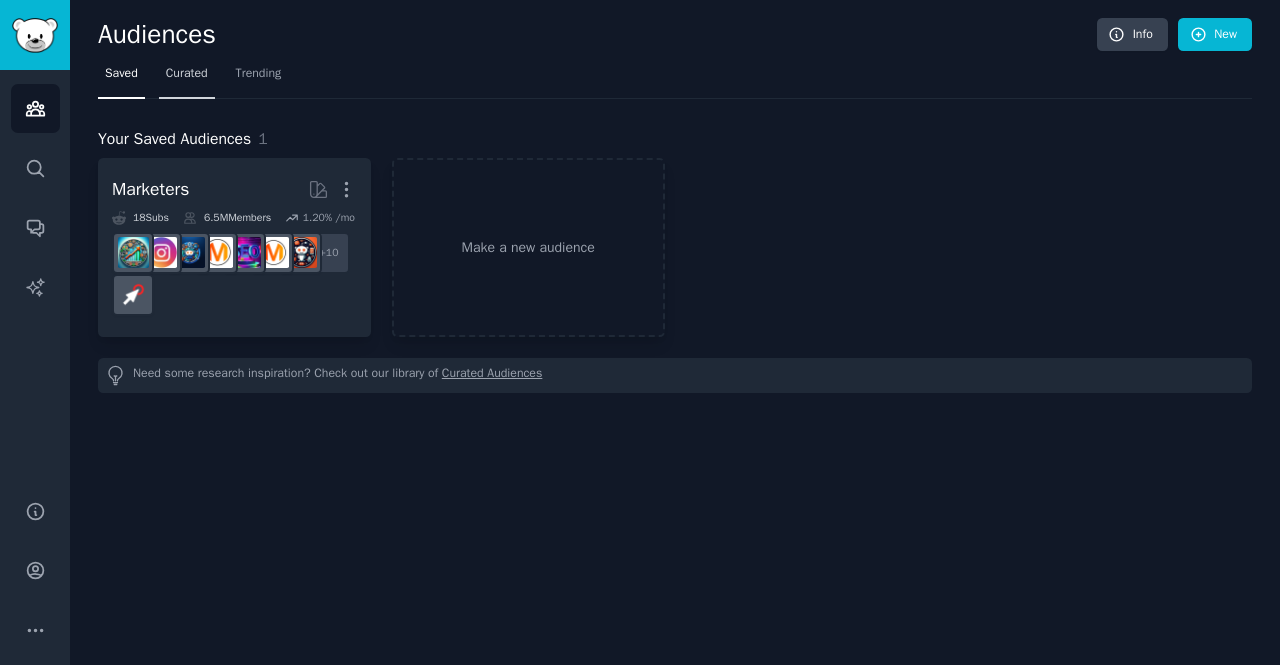 click on "Curated" at bounding box center [187, 78] 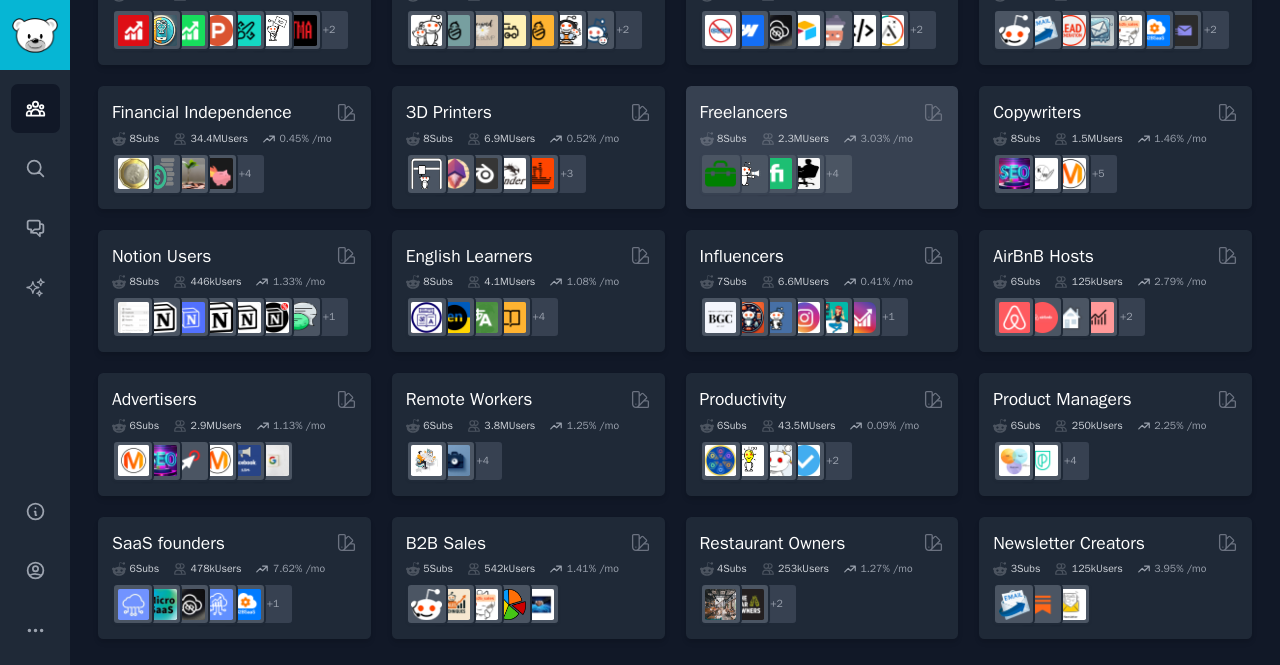 scroll, scrollTop: 934, scrollLeft: 0, axis: vertical 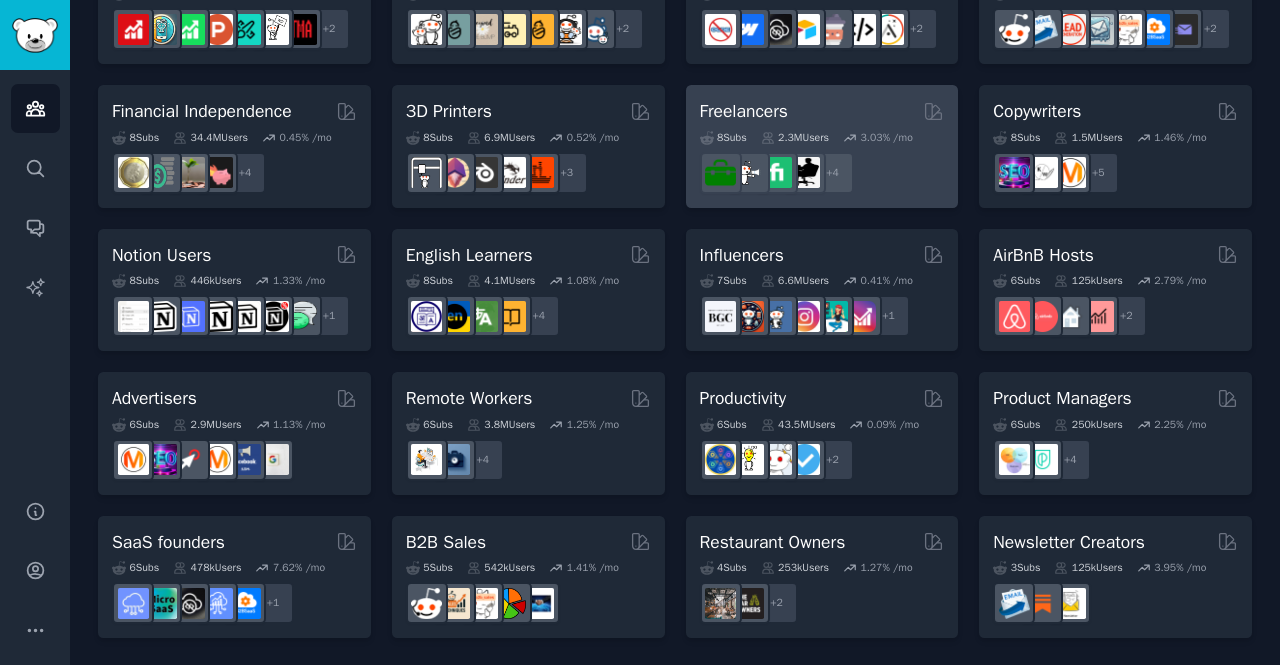 click on "Productivity 6  Sub s 43.5M  Users 0.09 % /mo + 2" at bounding box center (822, 433) 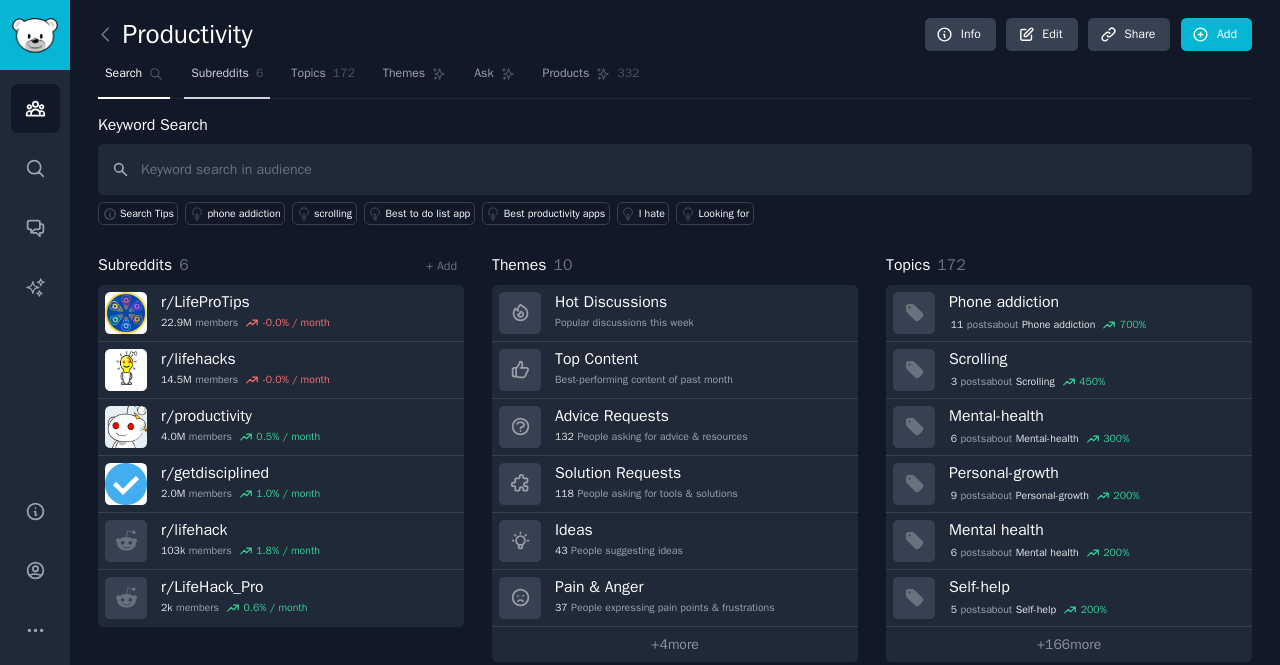 click on "6" 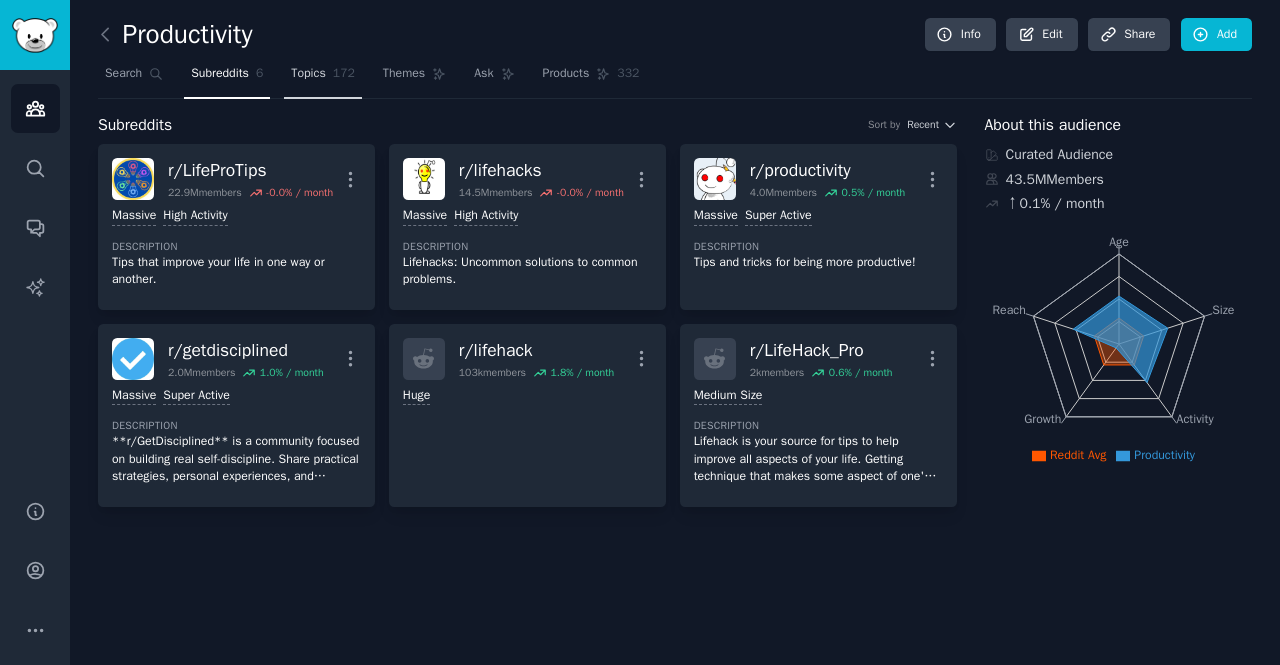 click on "Topics" at bounding box center (308, 74) 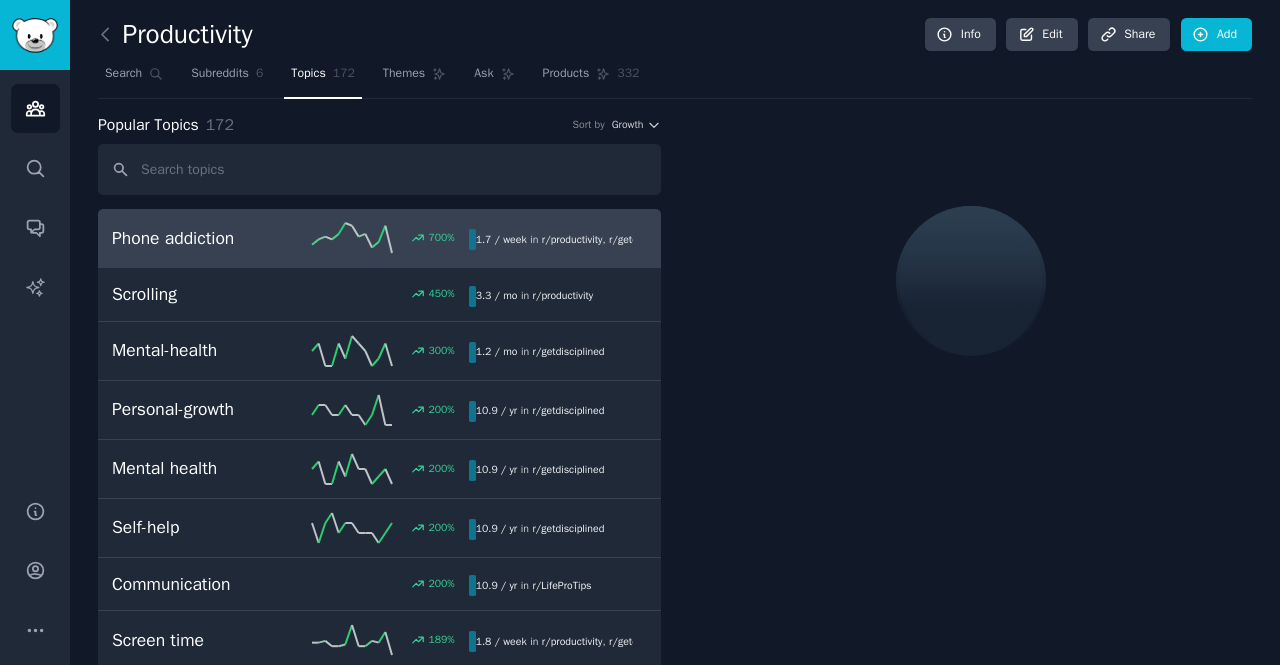 click on "Topics" at bounding box center (308, 74) 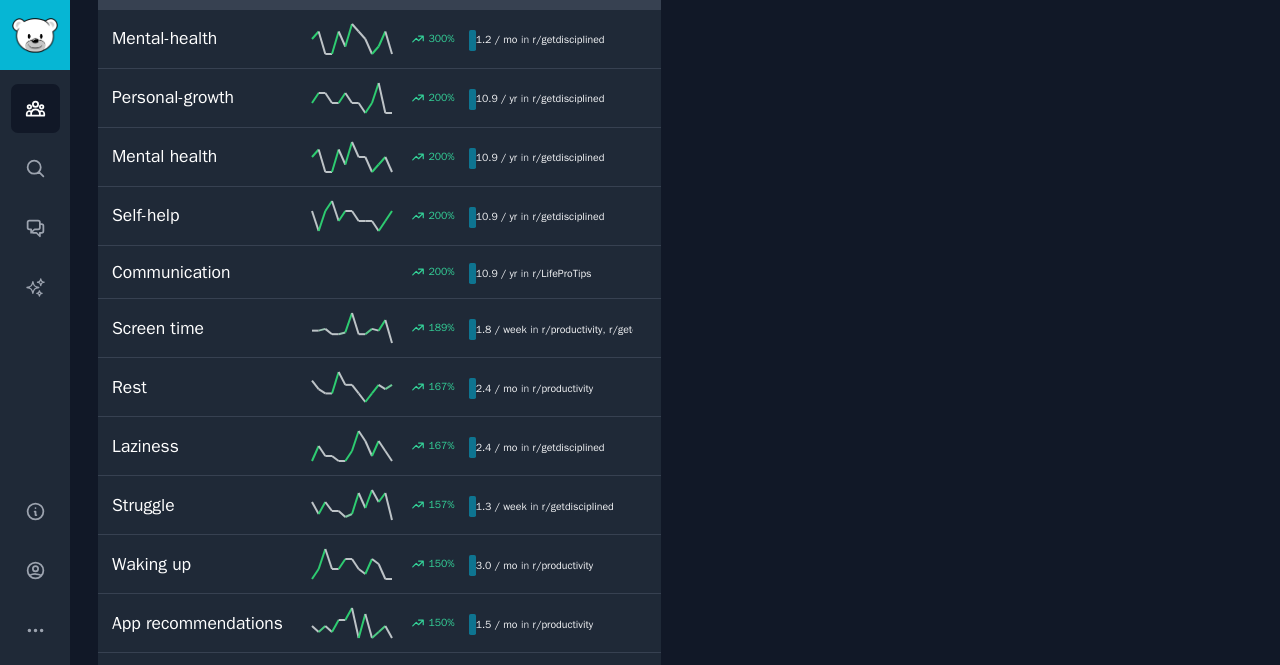 scroll, scrollTop: 314, scrollLeft: 0, axis: vertical 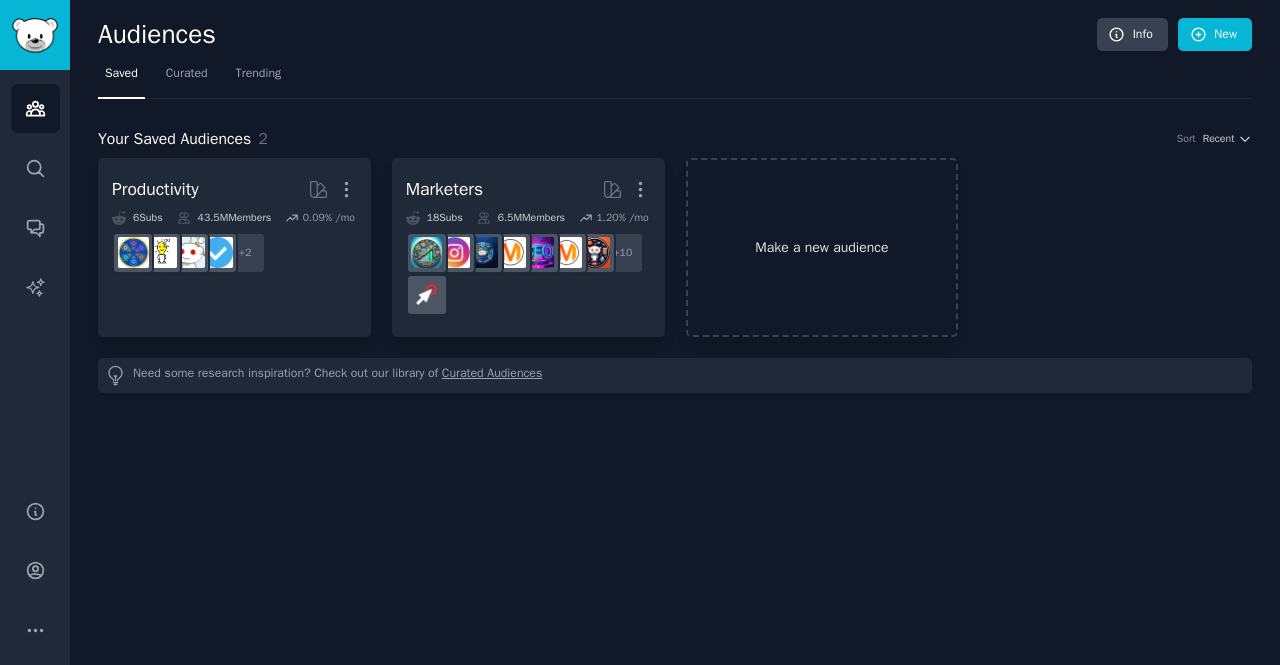 click on "Make a new audience" at bounding box center [822, 247] 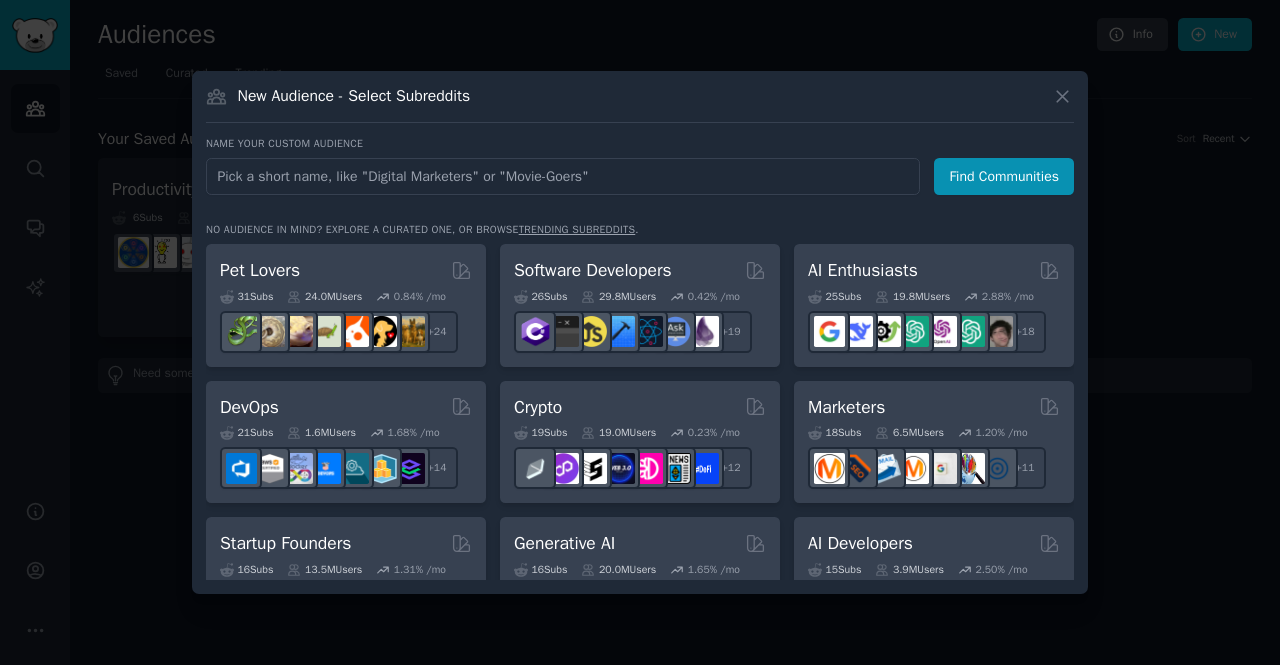 click at bounding box center [563, 176] 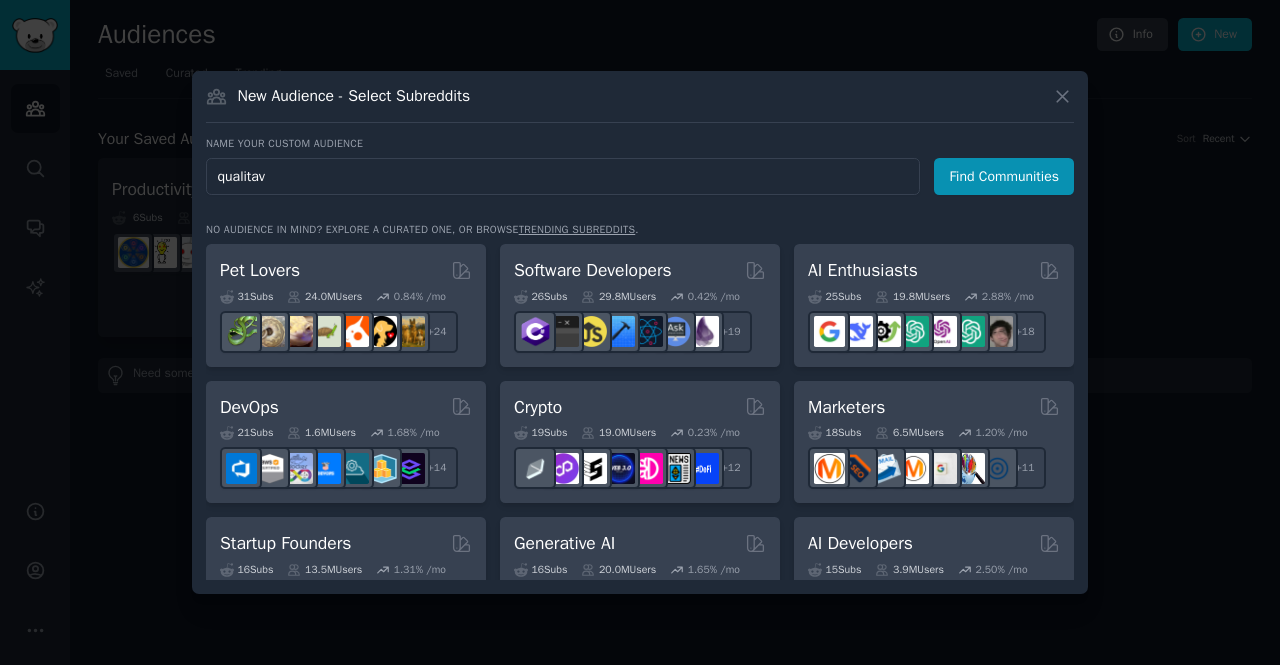 type on "qualitavi" 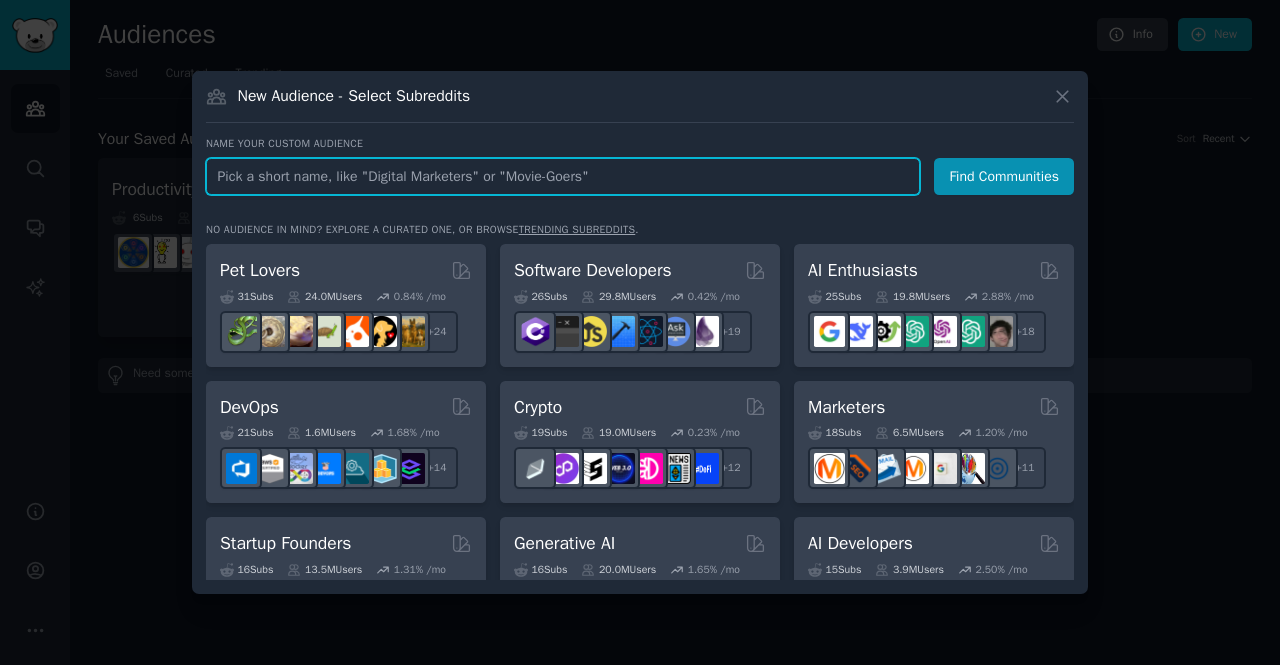 drag, startPoint x: 366, startPoint y: 159, endPoint x: 368, endPoint y: 169, distance: 10.198039 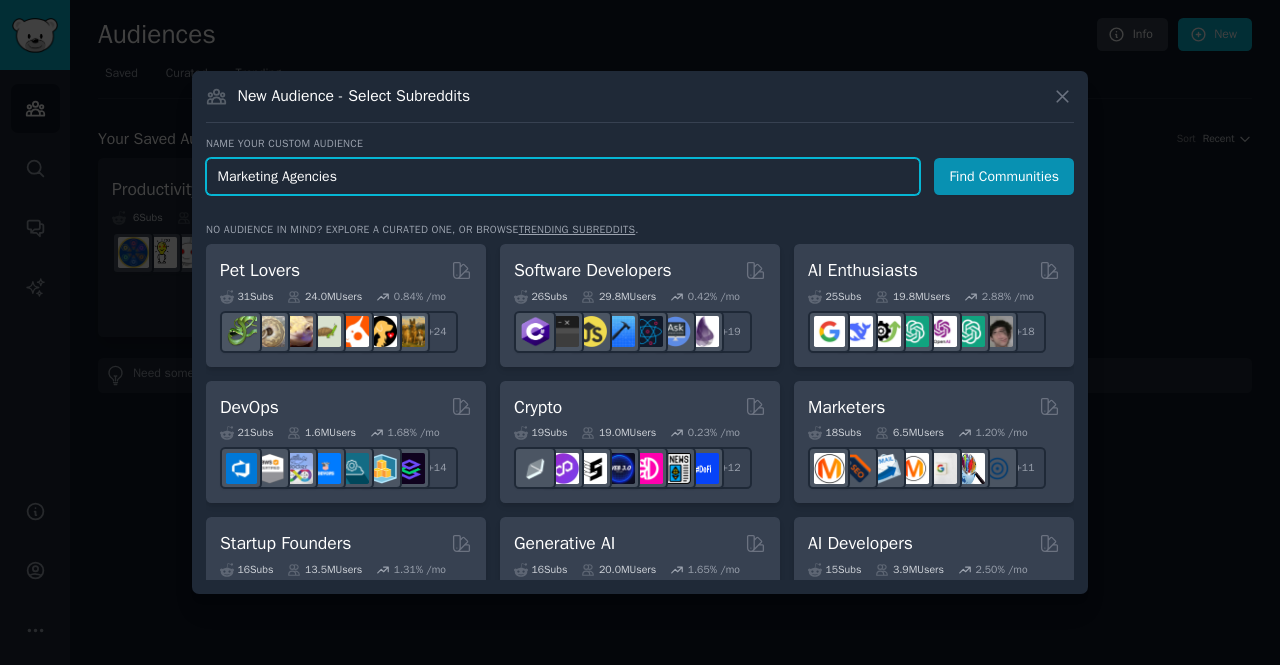 type on "Marketing Agencies" 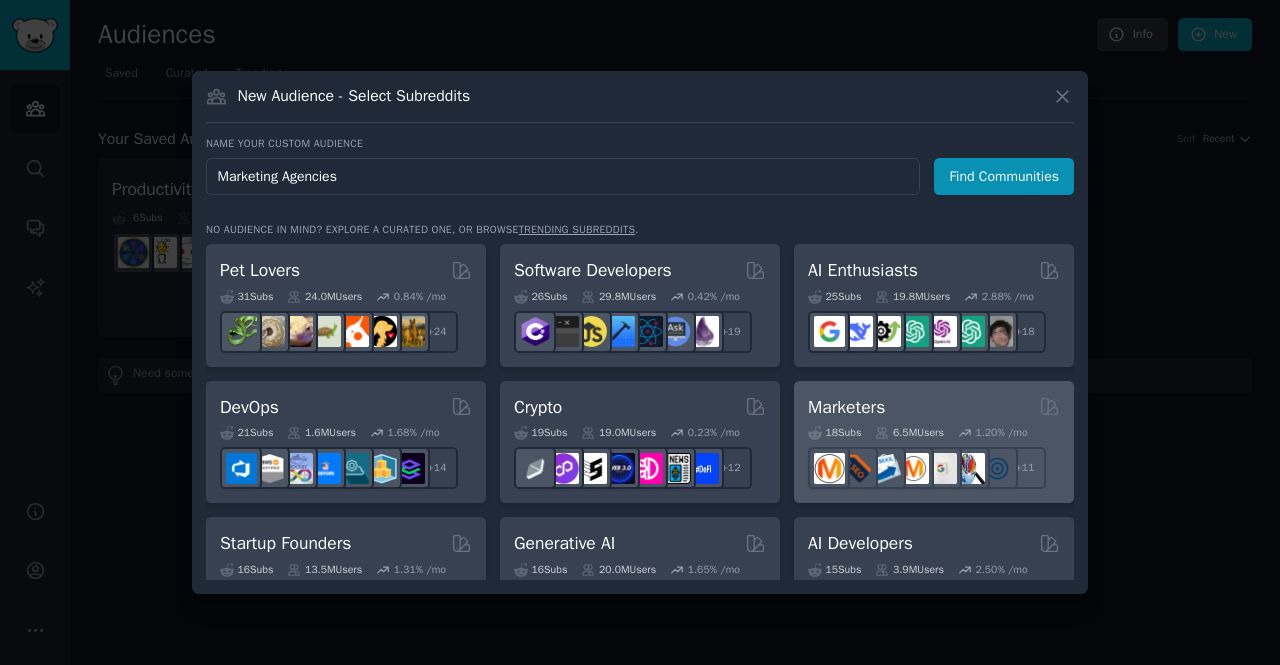 click on "Marketers" at bounding box center (846, 407) 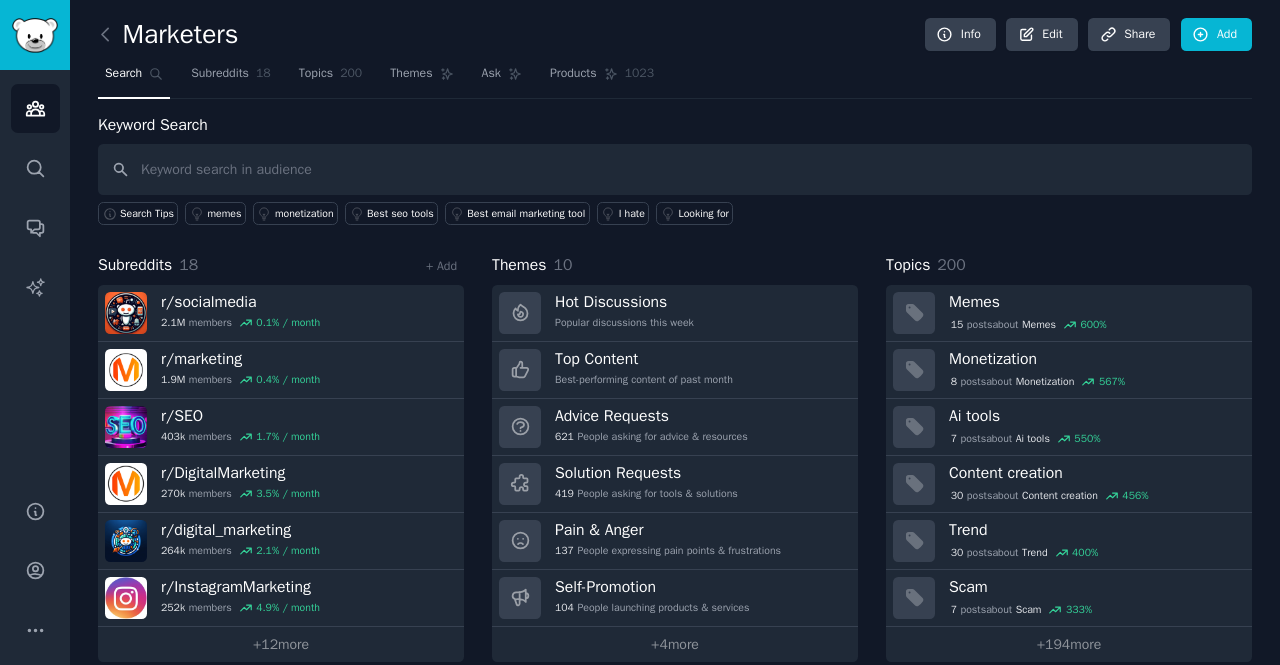 click on "Subreddits 18 + Add" at bounding box center [281, 265] 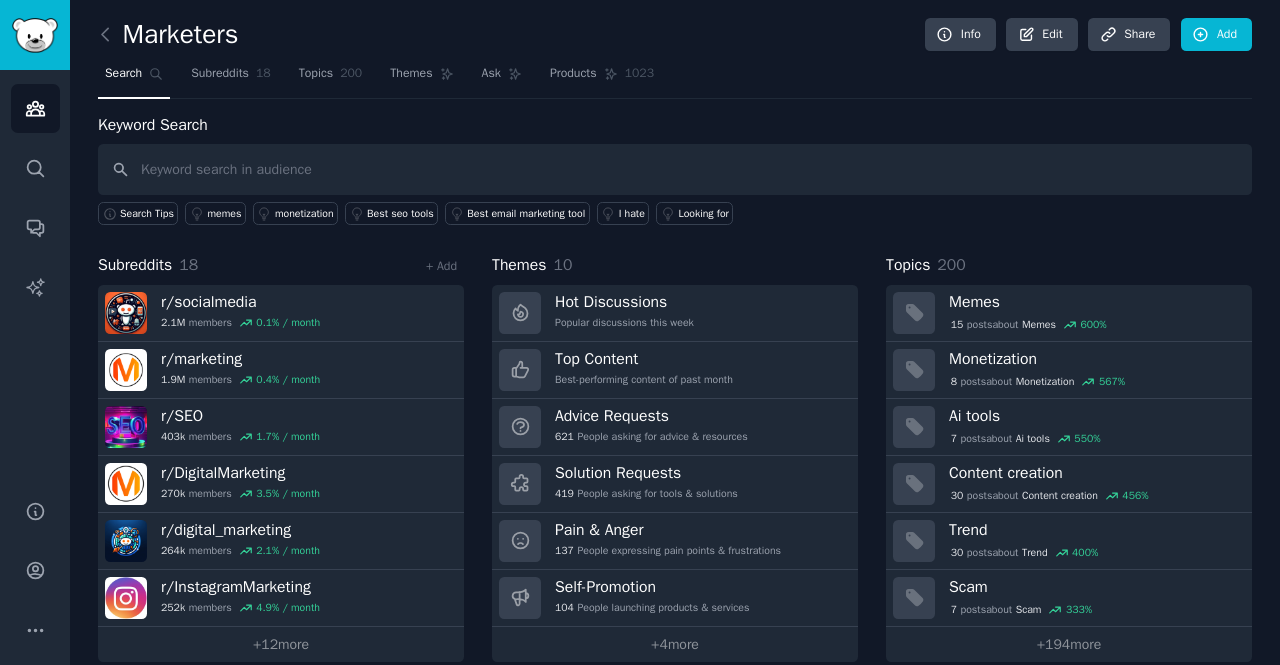 click on "Subreddits 18 + Add" at bounding box center [281, 265] 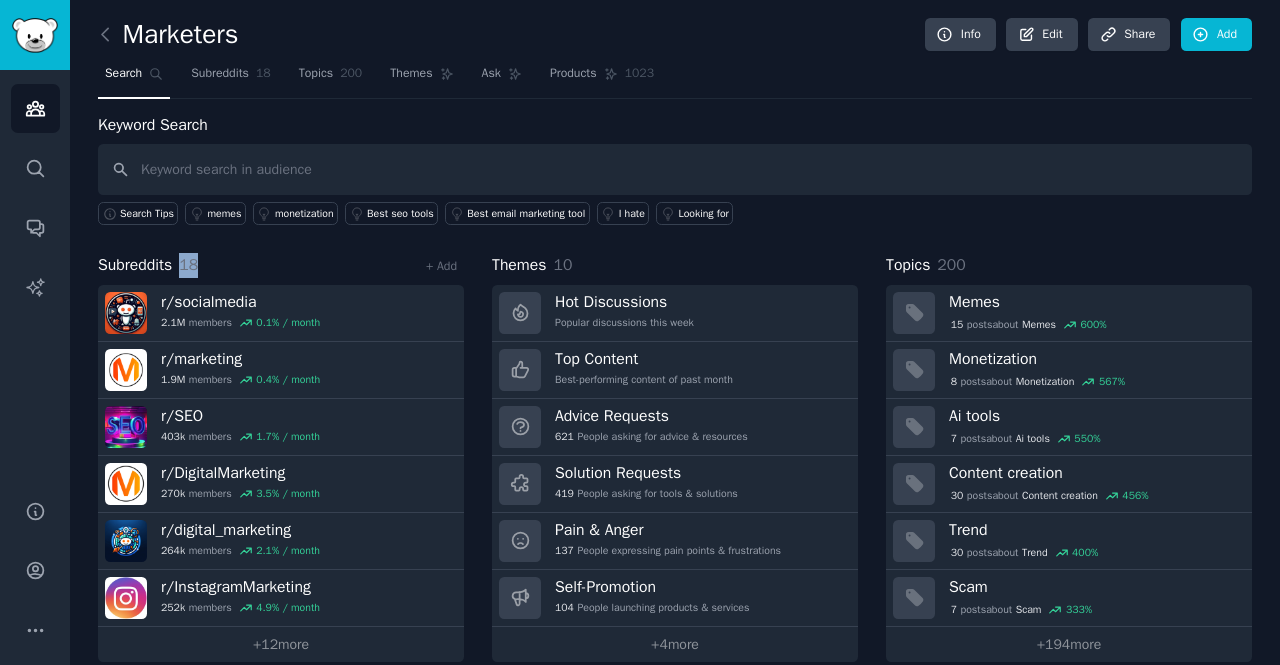 click on "Subreddits 18 + Add" at bounding box center (281, 265) 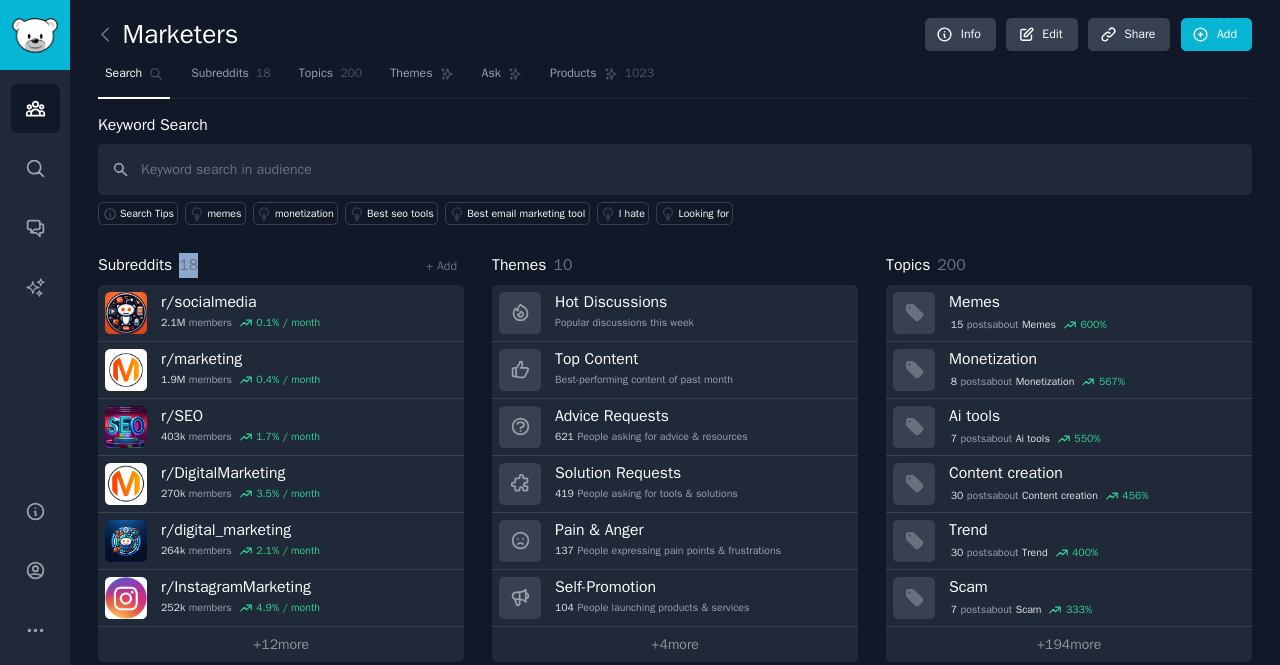 click on "Subreddits 18 + Add" at bounding box center [281, 265] 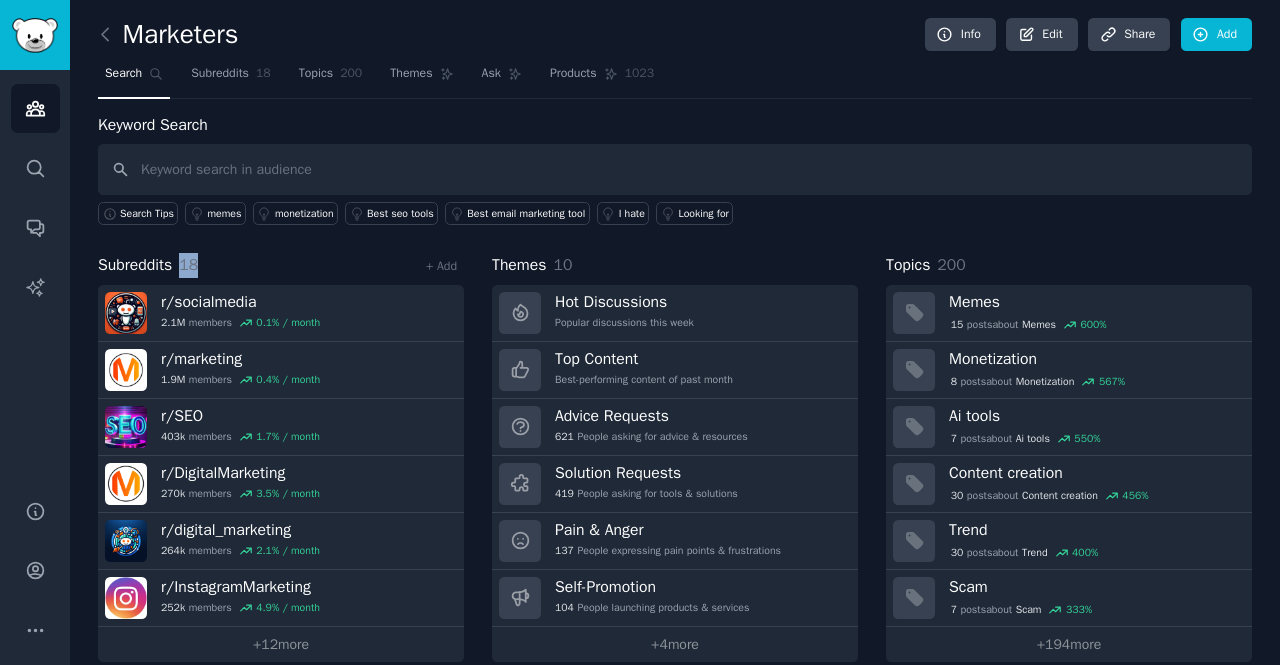 click on "Subreddits 18 + Add" at bounding box center (281, 265) 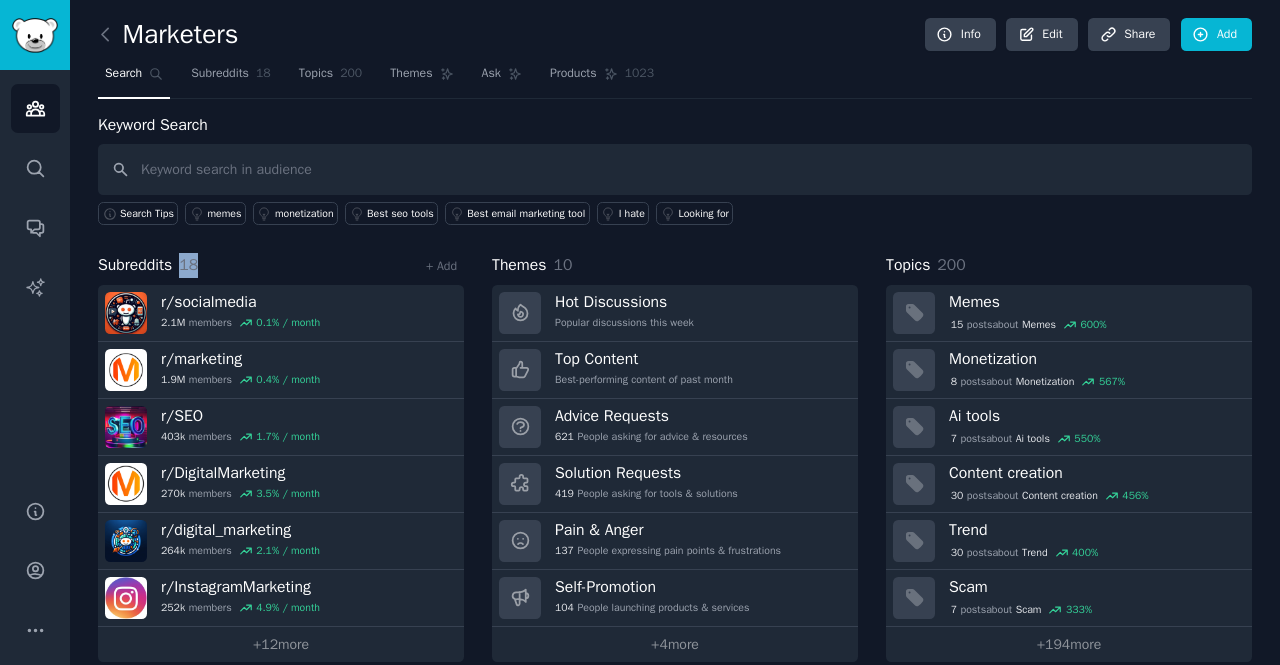 click on "Subreddits 18 + Add" at bounding box center (281, 265) 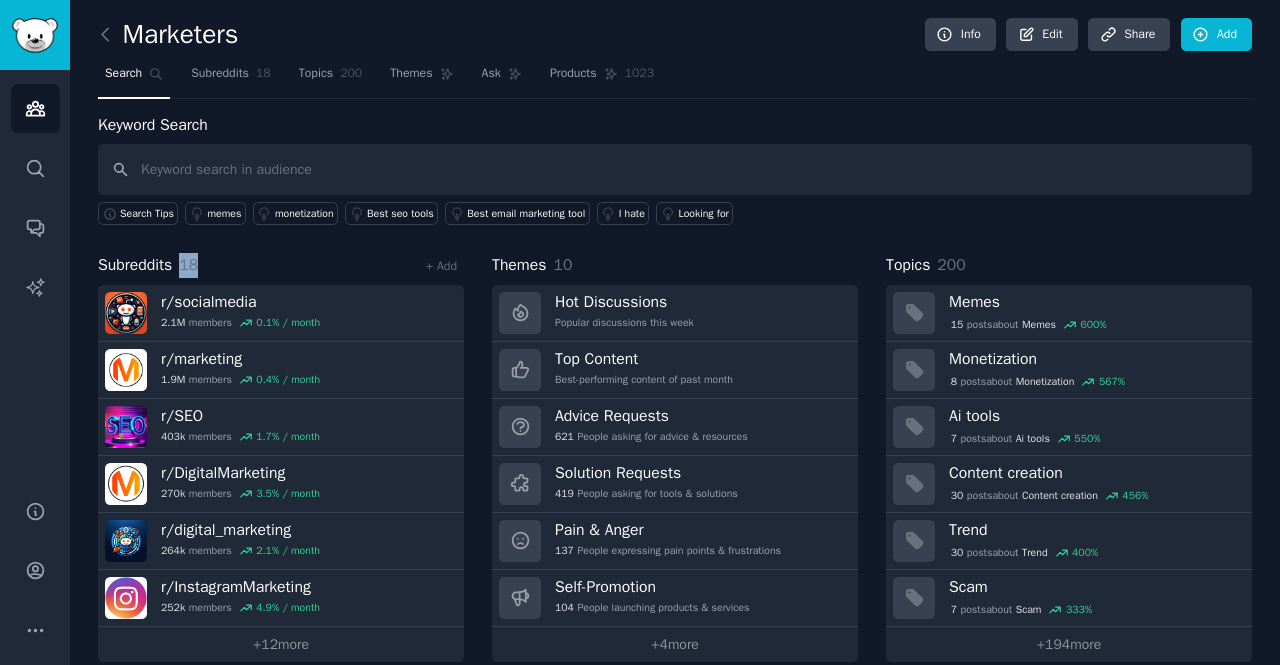 click on "Subreddits 18 + Add" at bounding box center (281, 265) 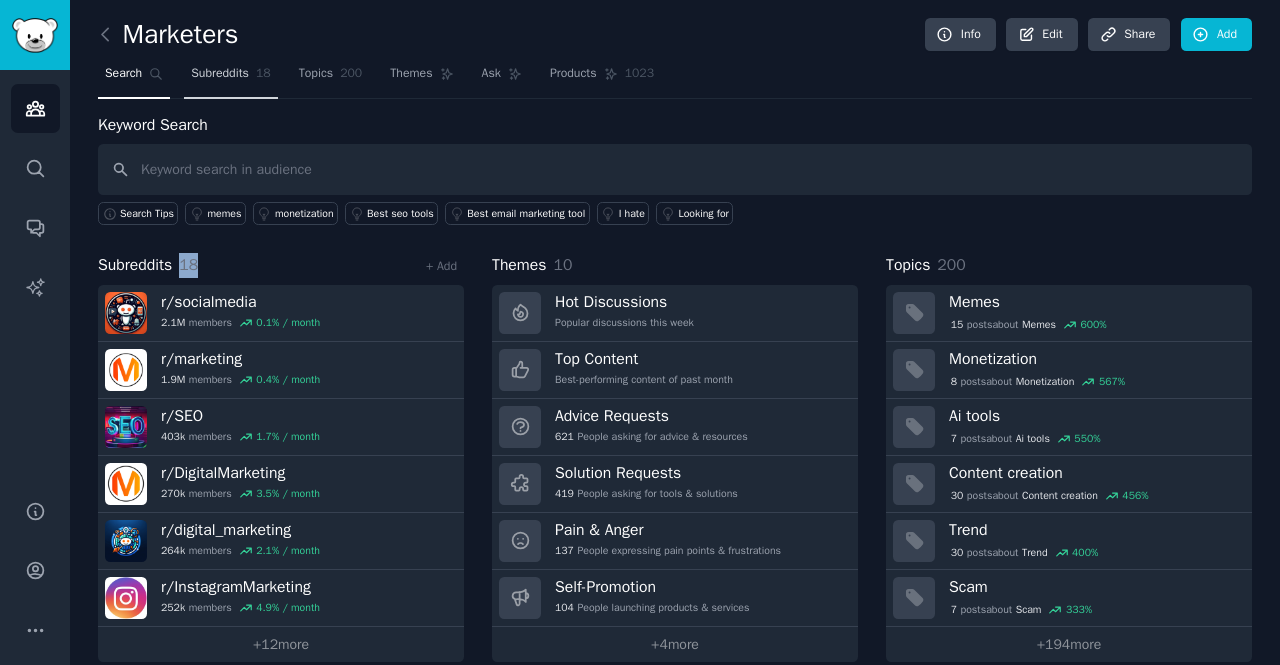 click on "Subreddits" at bounding box center [220, 74] 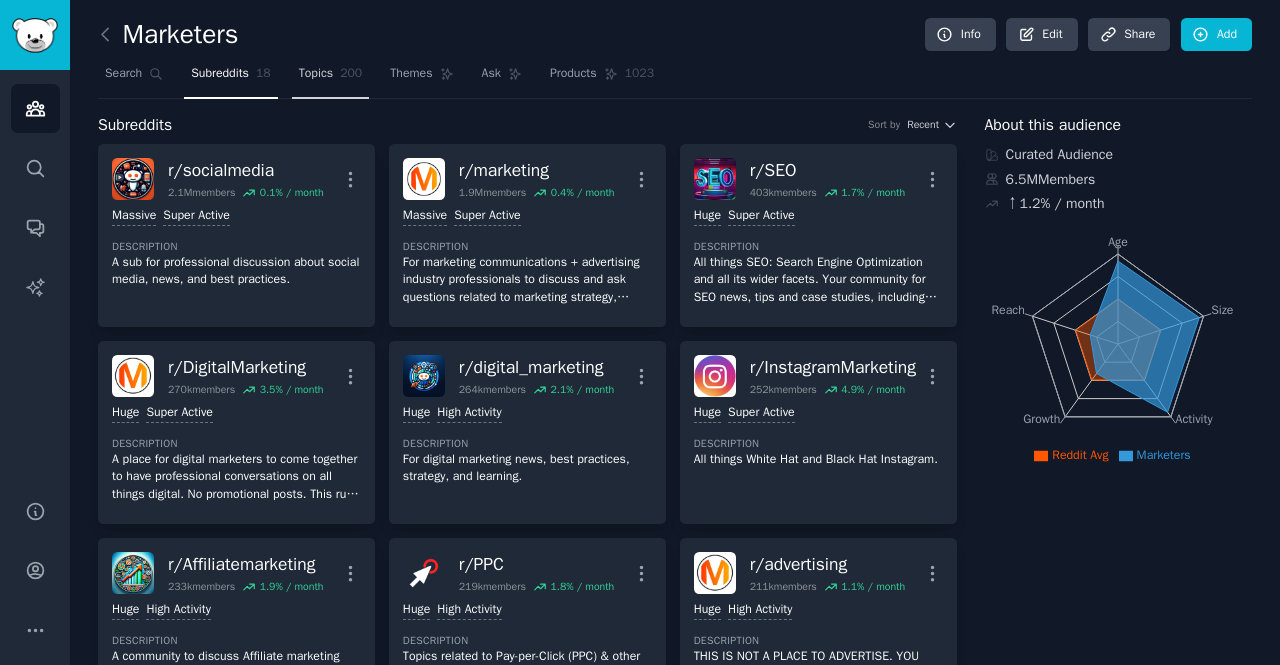 click on "Topics" at bounding box center (316, 74) 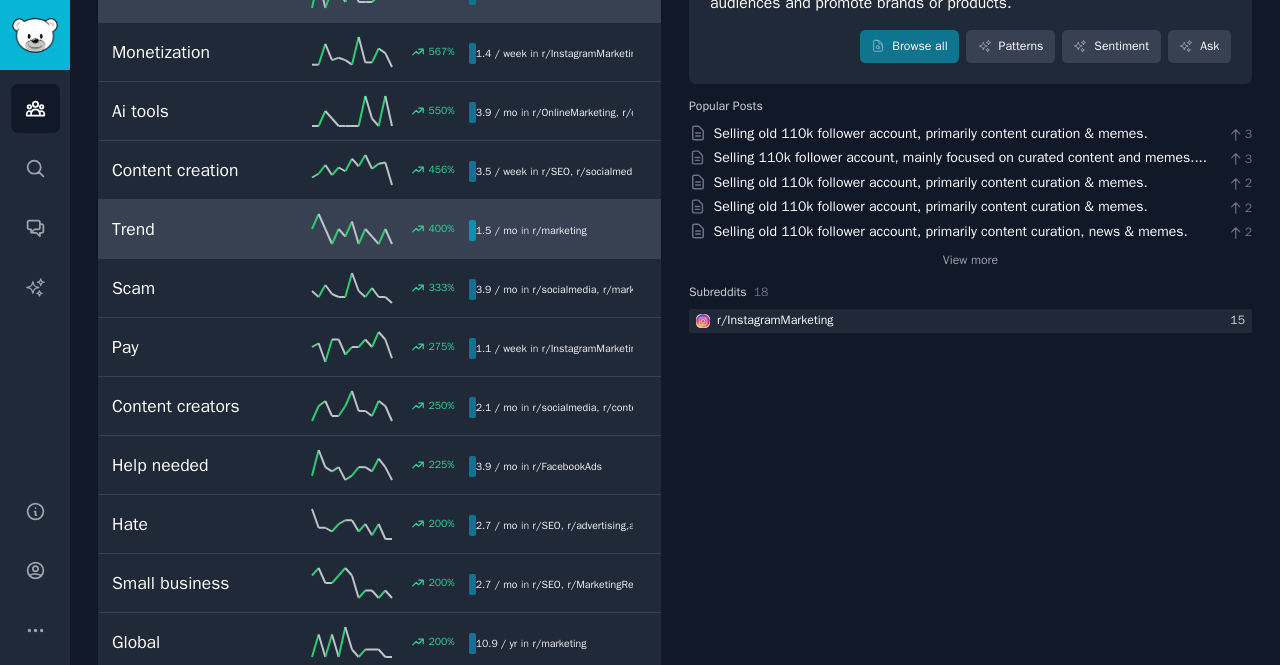 scroll, scrollTop: 0, scrollLeft: 0, axis: both 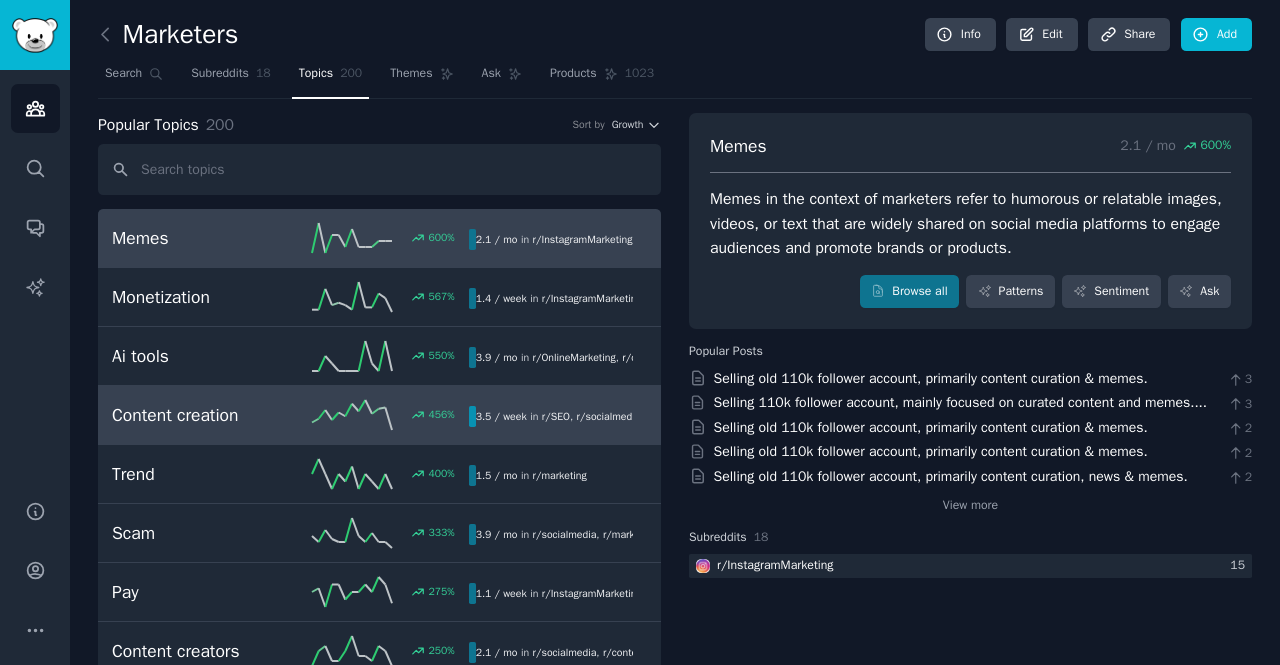 click on "Content creation" at bounding box center (201, 415) 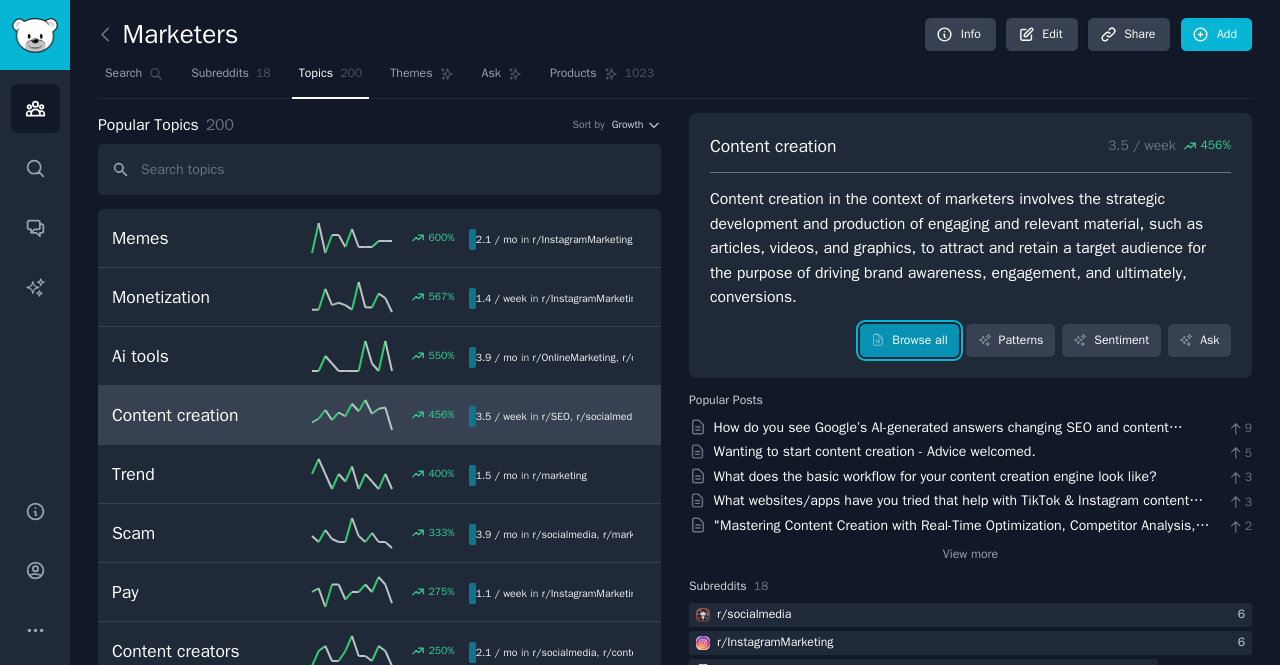 click on "Browse all" at bounding box center [909, 341] 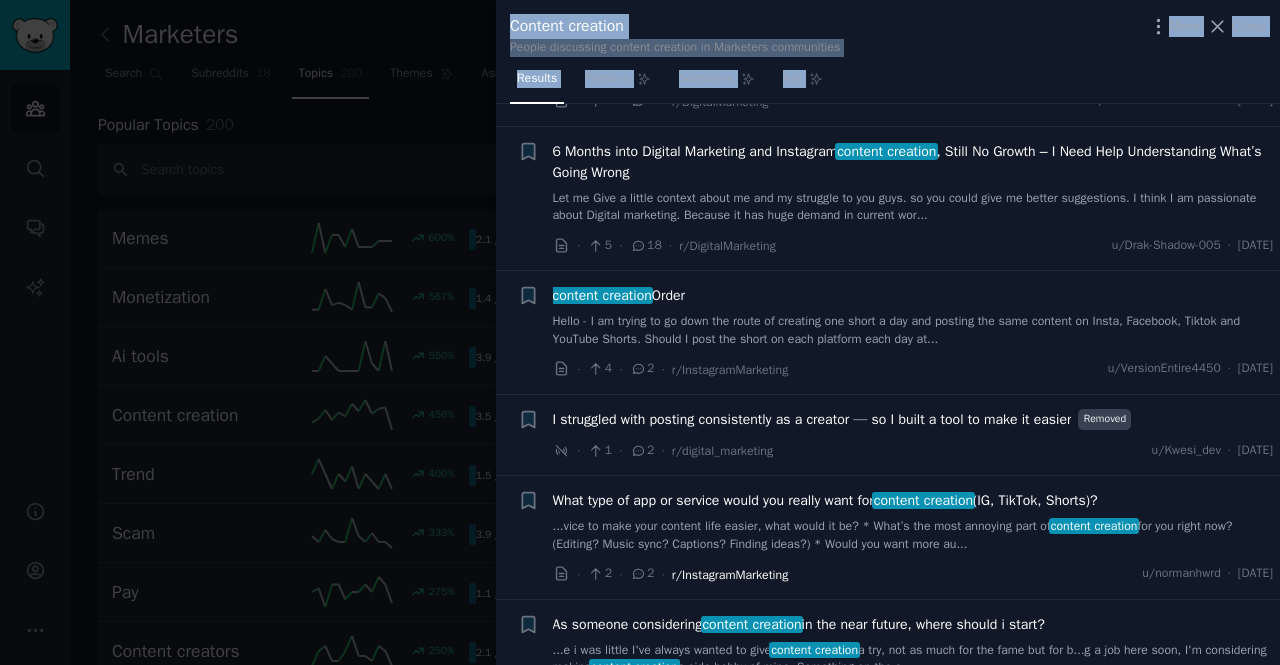 scroll, scrollTop: 5629, scrollLeft: 0, axis: vertical 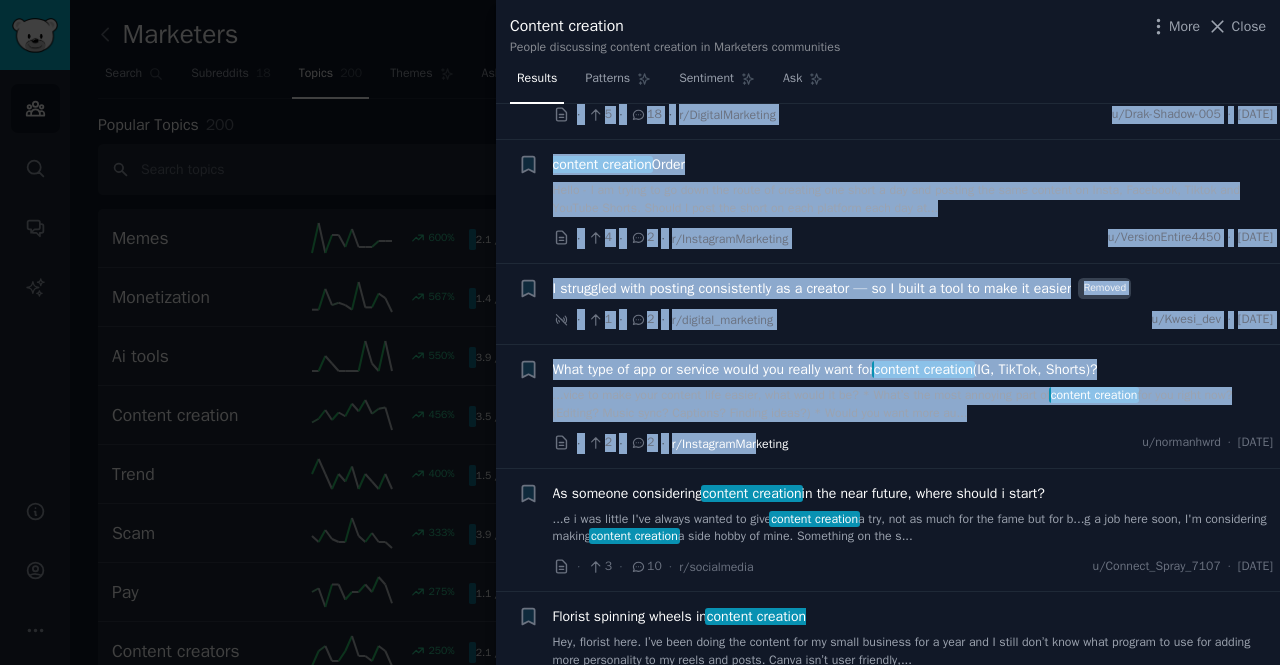 drag, startPoint x: 705, startPoint y: 116, endPoint x: 758, endPoint y: 449, distance: 337.19135 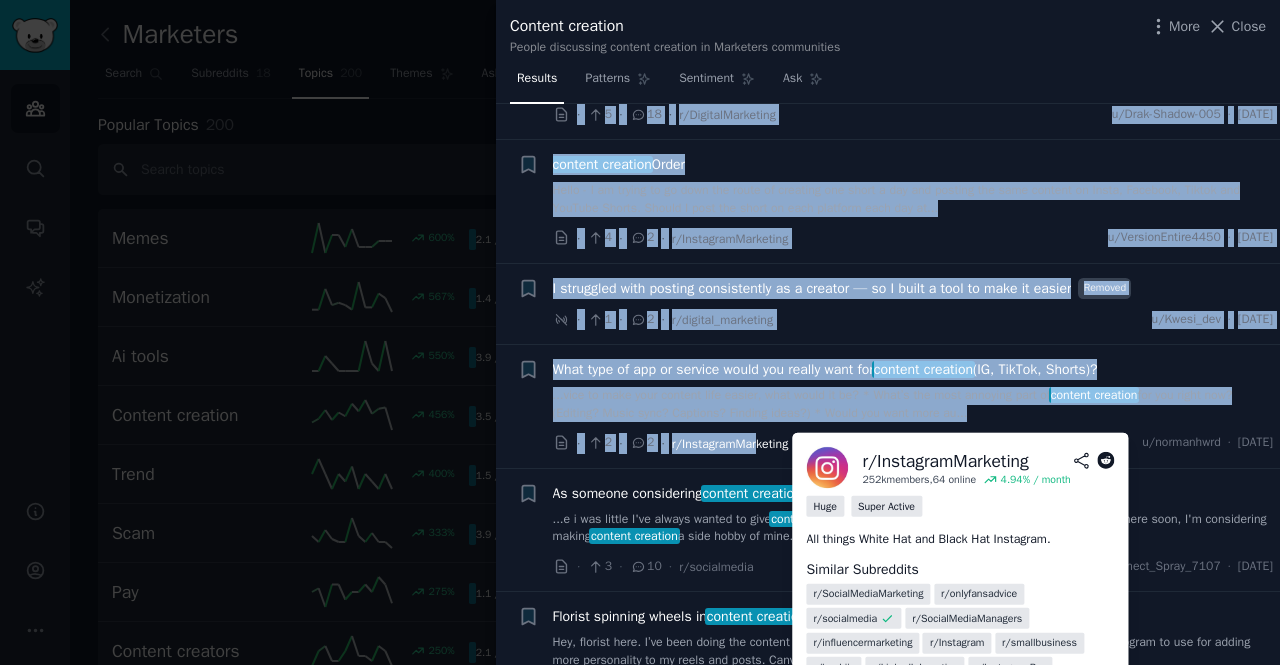 copy on "Sort Recent + How to downgrade low quality content without downgrading the subject of the content? Say for example I like cars videos,
Navigating Low-Quality Car Content on Social Media
It's frustrating when your social media feeds are flooded with low-quality car videos, especially on platforms like Facebook and Instagram Reels. Many content creators use misleading information or deceptive tactics to trick viewers into engaging with their content, which boosts their reach and perpetuates this cycle. Meanwhile, genuinely good quality videos get lost in the noise, not because they're inferior, but because the "clickbait" content monopolizes attention.
While blocking individual creators is an option, it's a never-ending battle. You block one, and ten more seem to pop up. Similarly, marking videos as "uninterested" often backfires, as it can lead to the algorithm suppressing all car-related content, regardless of its quality.
Another significant issue is the lack of effective feedback mechanisms on these pl..." 